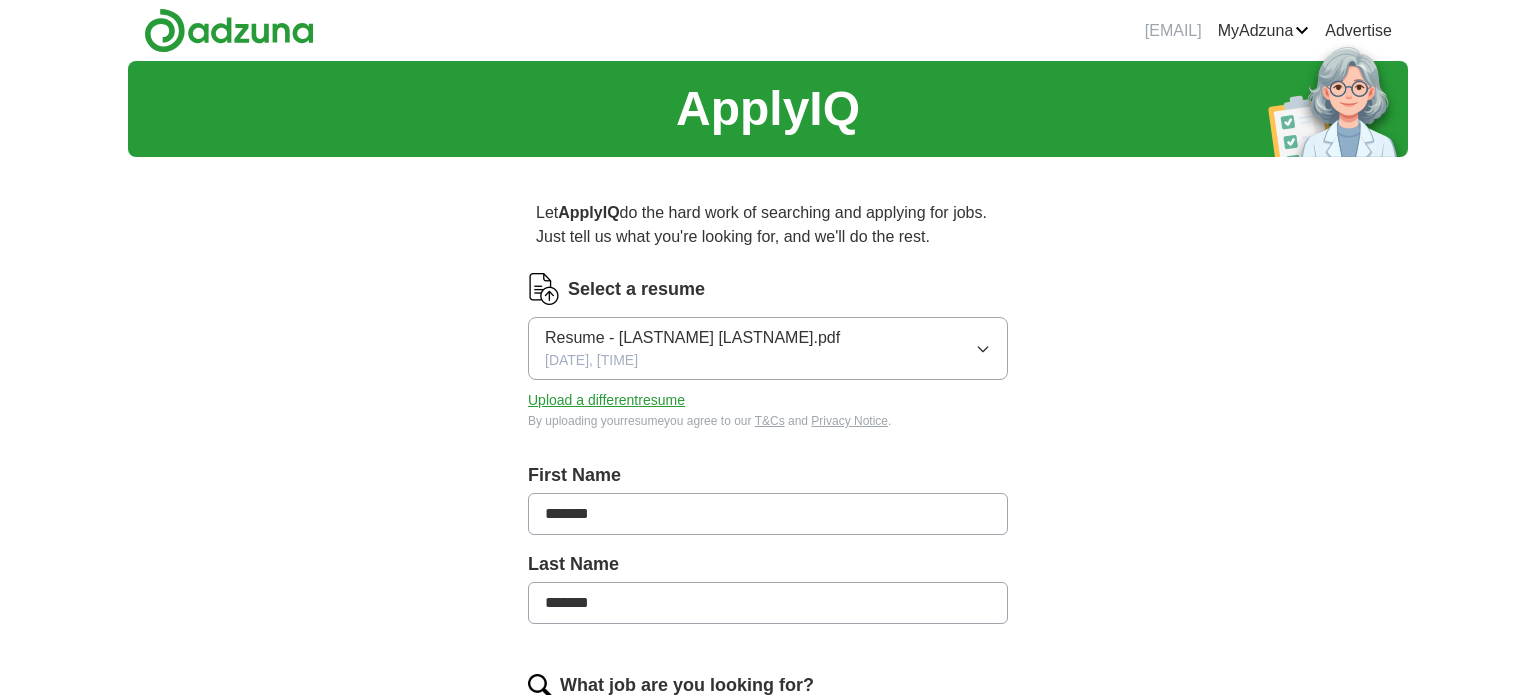 scroll, scrollTop: 0, scrollLeft: 0, axis: both 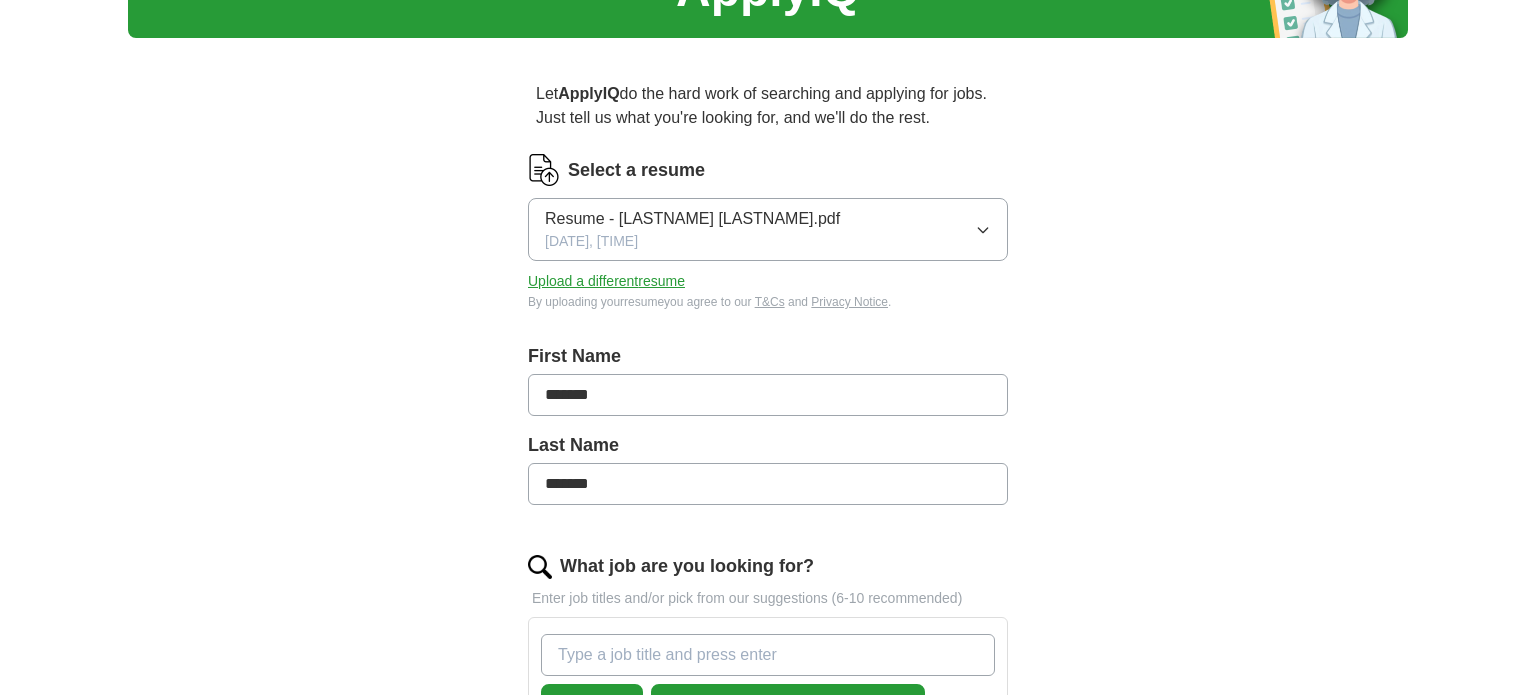 click on "Upload a different  resume" at bounding box center [606, 281] 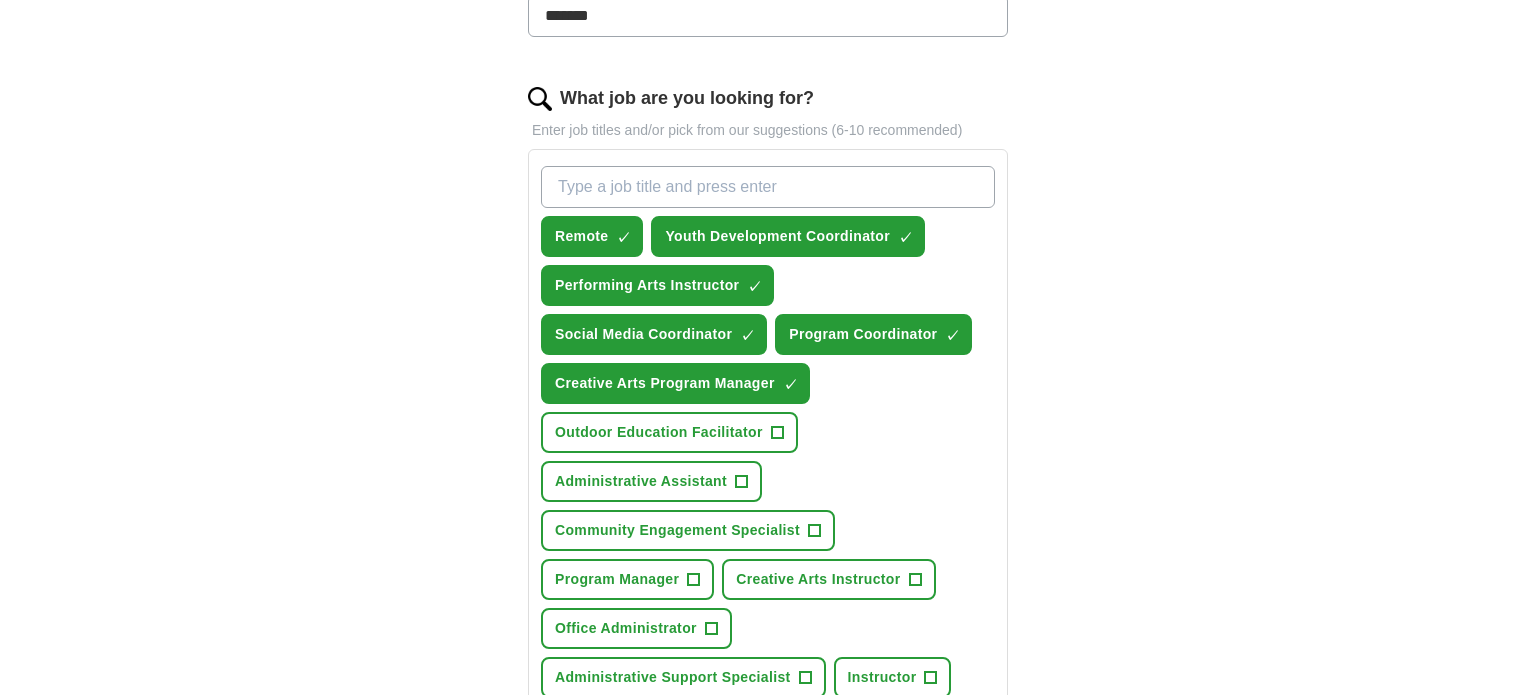scroll, scrollTop: 627, scrollLeft: 0, axis: vertical 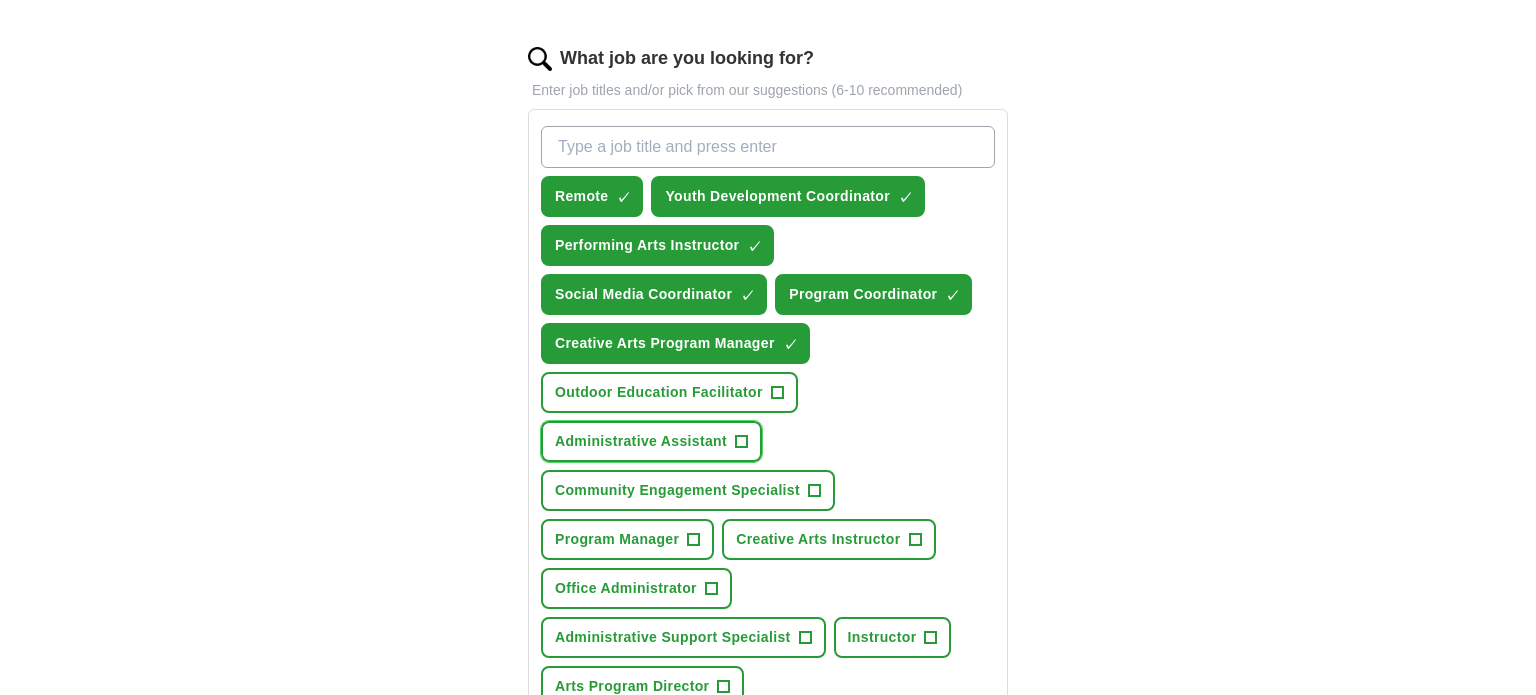 click on "Administrative Assistant" at bounding box center [641, 441] 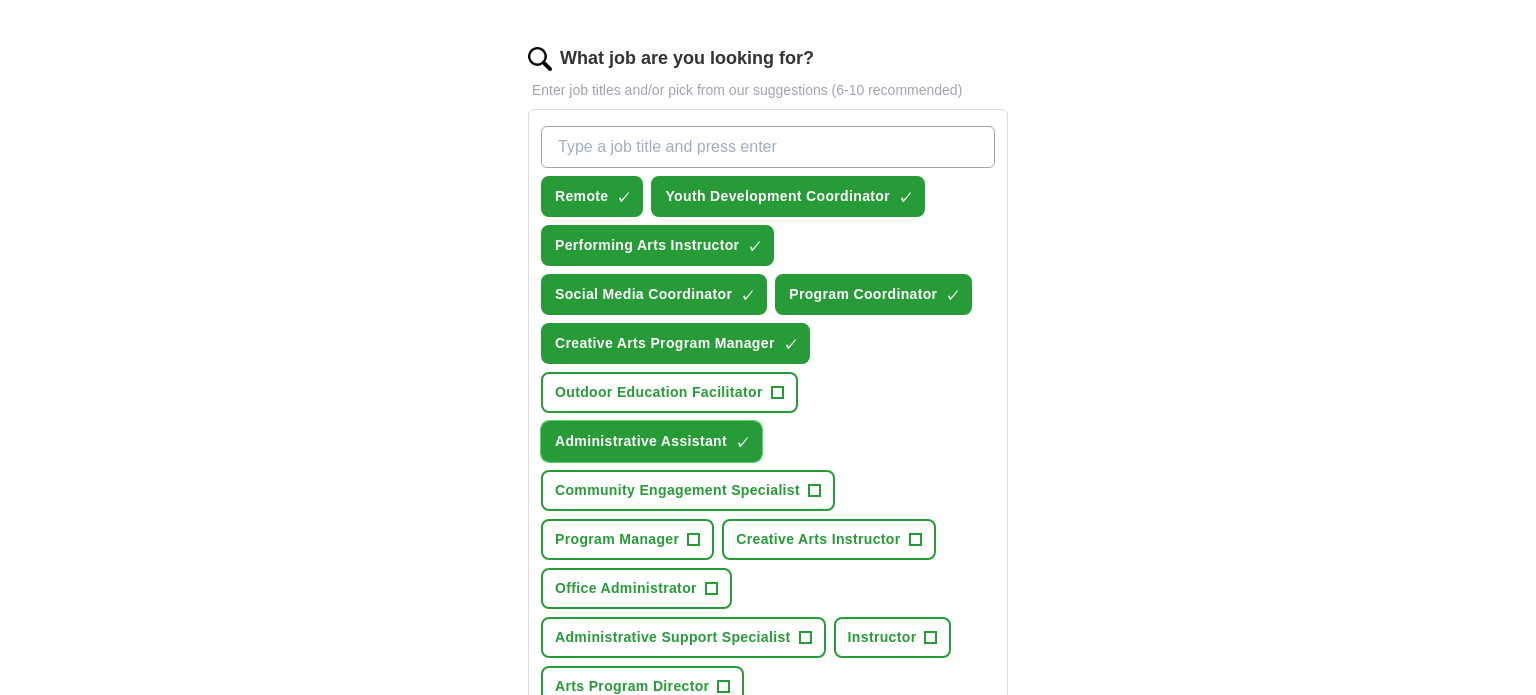 scroll, scrollTop: 847, scrollLeft: 0, axis: vertical 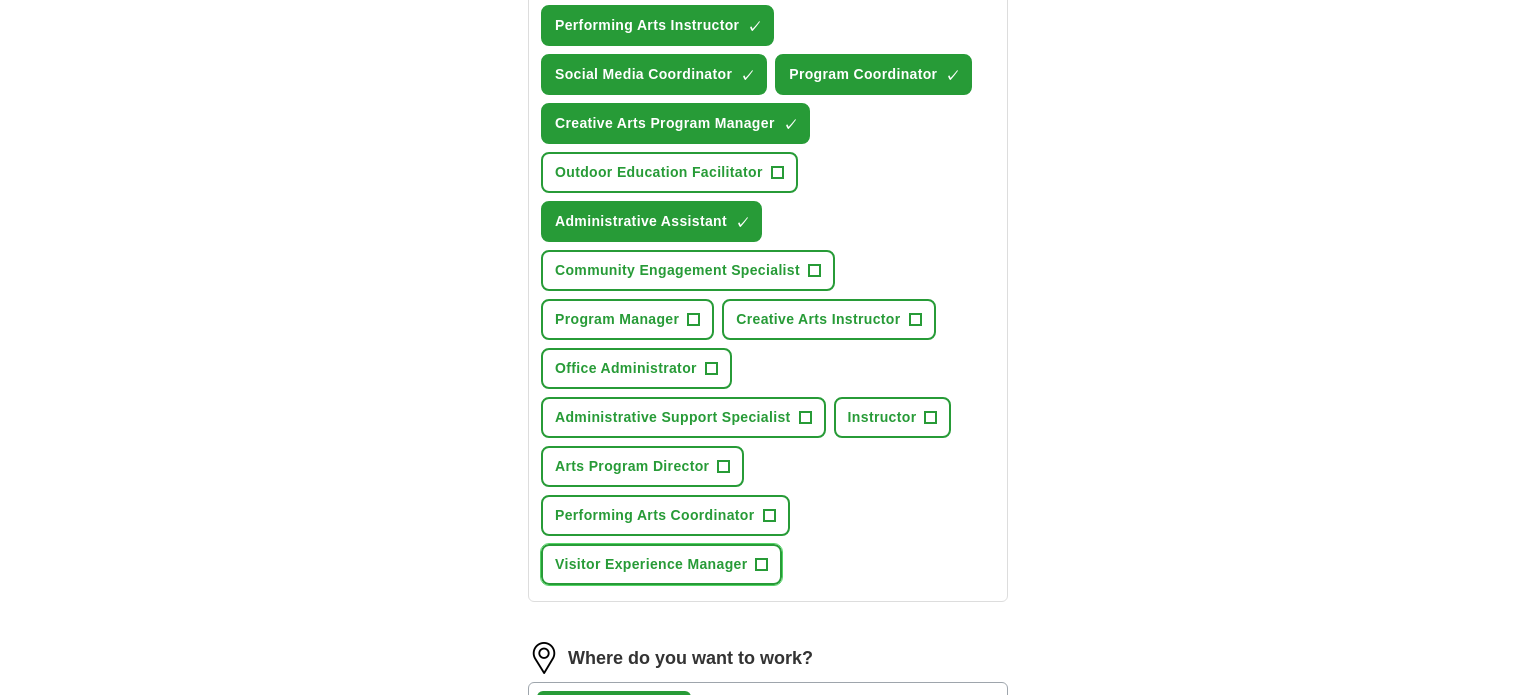 click on "Visitor Experience Manager +" at bounding box center (661, 564) 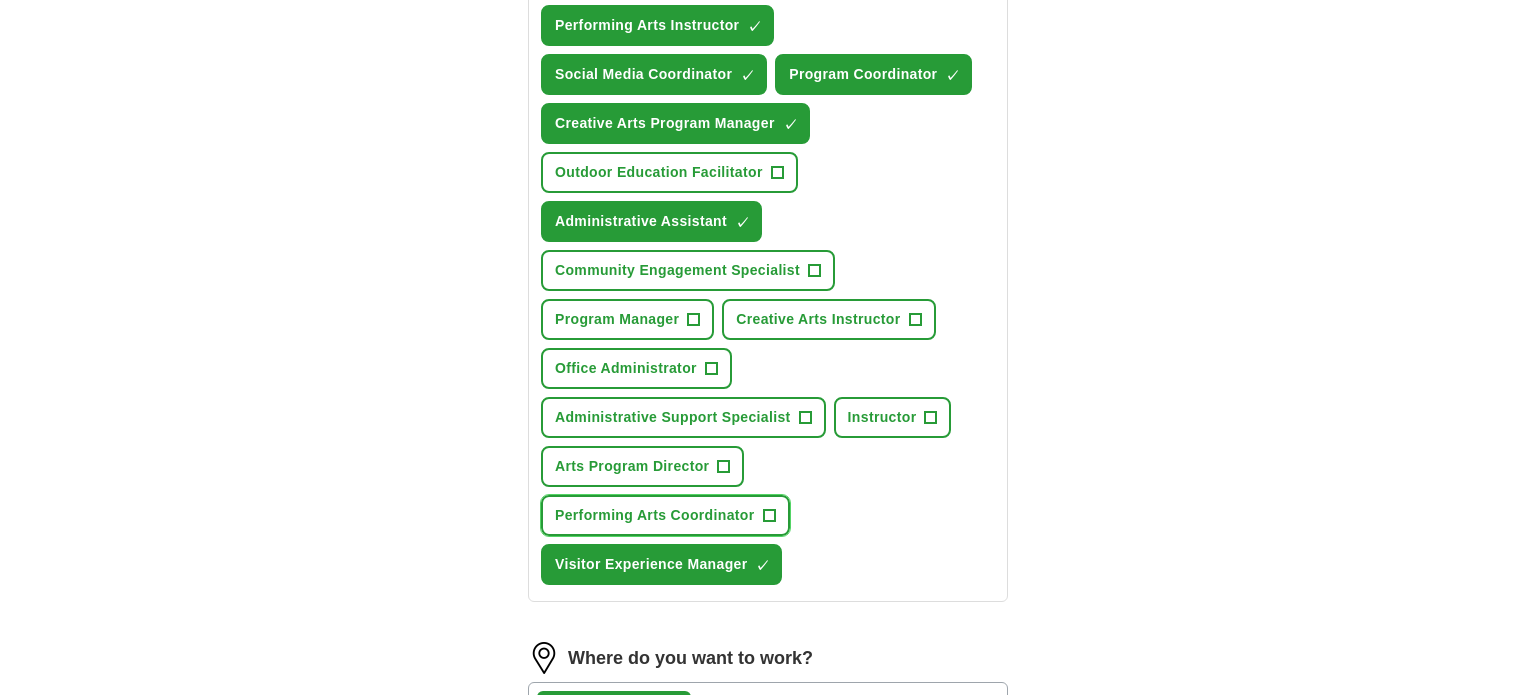 click on "Performing Arts Coordinator +" at bounding box center [665, 515] 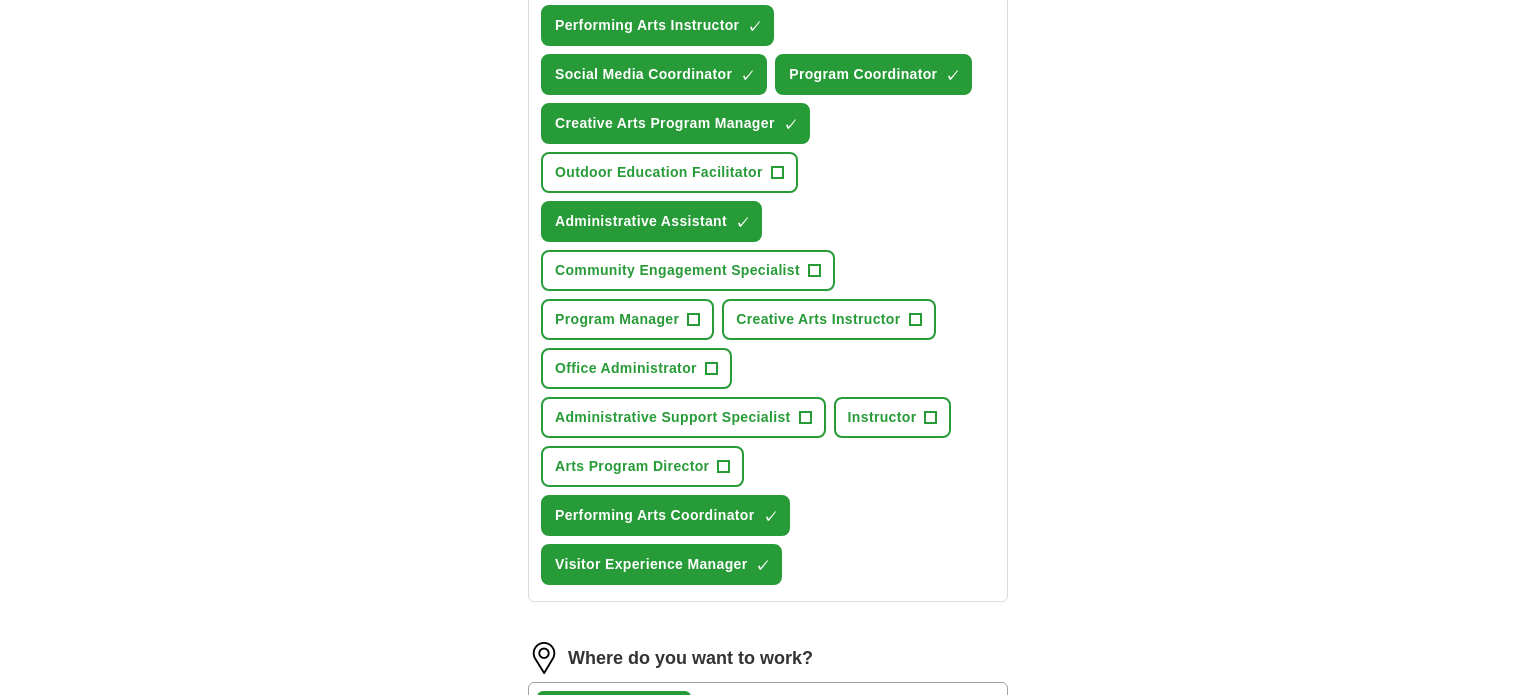 click on "Remote ✓ × Youth Development Coordinator ✓ × Performing Arts Instructor ✓ × Social Media Coordinator ✓ × Program Coordinator ✓ × Creative Arts Program Manager ✓ × Outdoor Education Facilitator + Administrative Assistant ✓ × Community Engagement Specialist + Program Manager + Creative Arts Instructor + Office Administrator + Administrative Support Specialist + Instructor + Arts Program Director + Performing Arts Coordinator ✓ × Visitor Experience Manager ✓ ×" at bounding box center [768, 245] 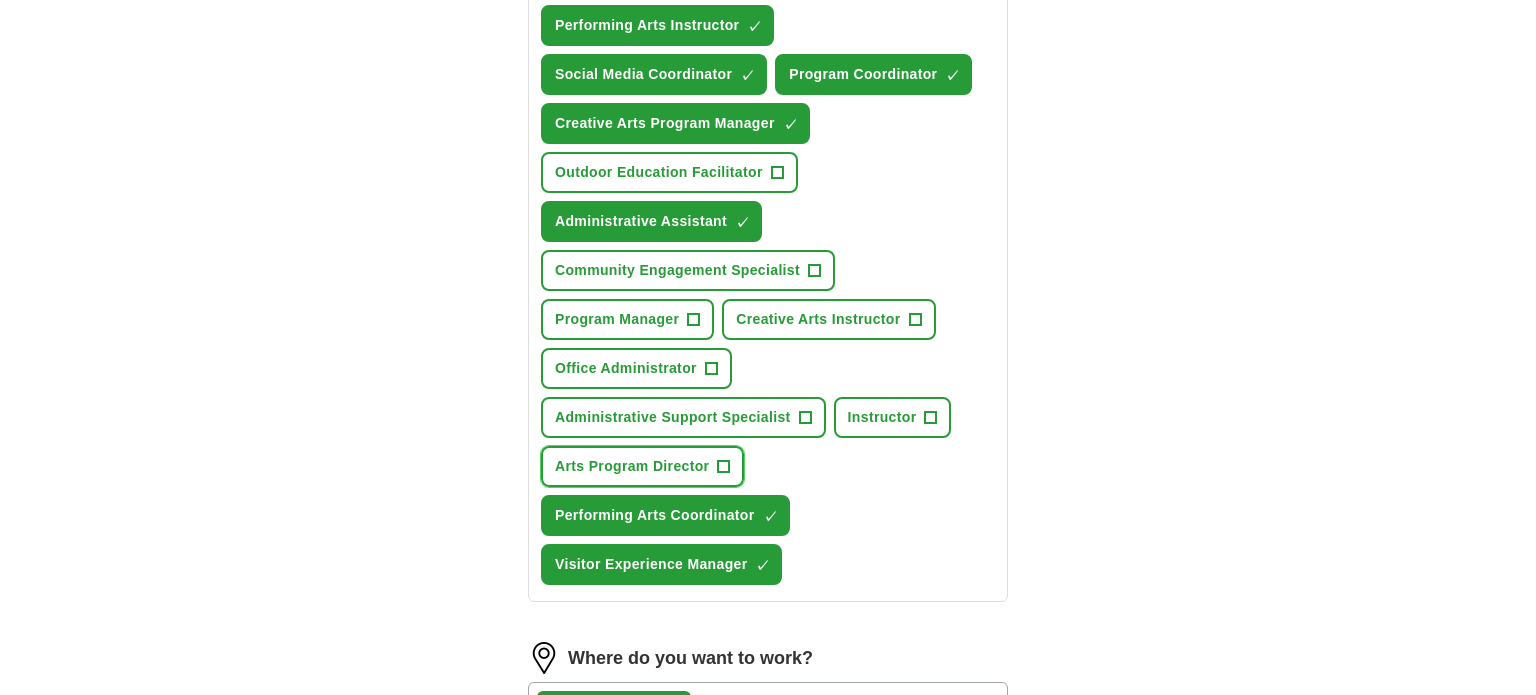click on "Arts Program Director" at bounding box center [632, 466] 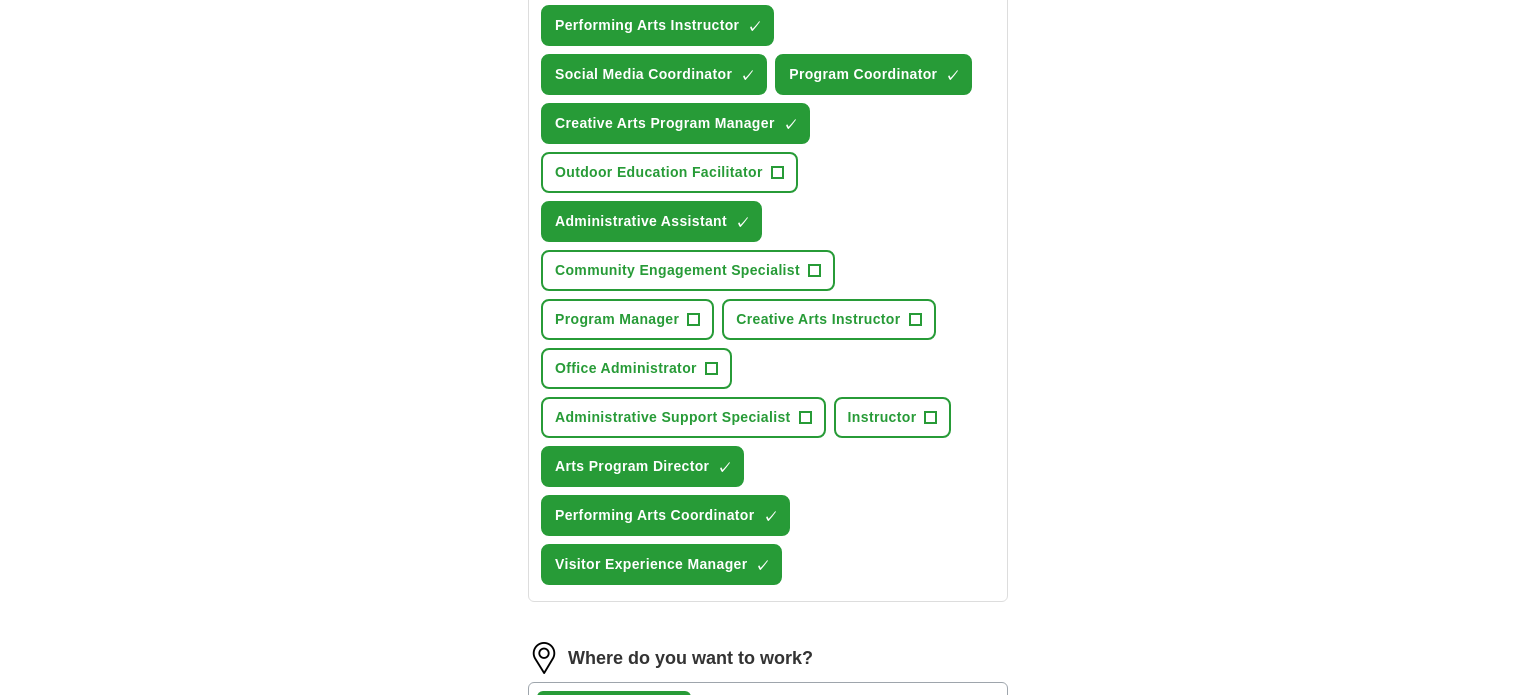 click on "Remote ✓ × Youth Development Coordinator ✓ × Performing Arts Instructor ✓ × Social Media Coordinator ✓ × Program Coordinator ✓ × Creative Arts Program Manager ✓ × Outdoor Education Facilitator + Administrative Assistant ✓ × Community Engagement Specialist + Program Manager + Creative Arts Instructor + Office Administrator + Administrative Support Specialist + Instructor + Arts Program Director ✓ × Performing Arts Coordinator ✓ × Visitor Experience Manager ✓ ×" at bounding box center (768, 245) 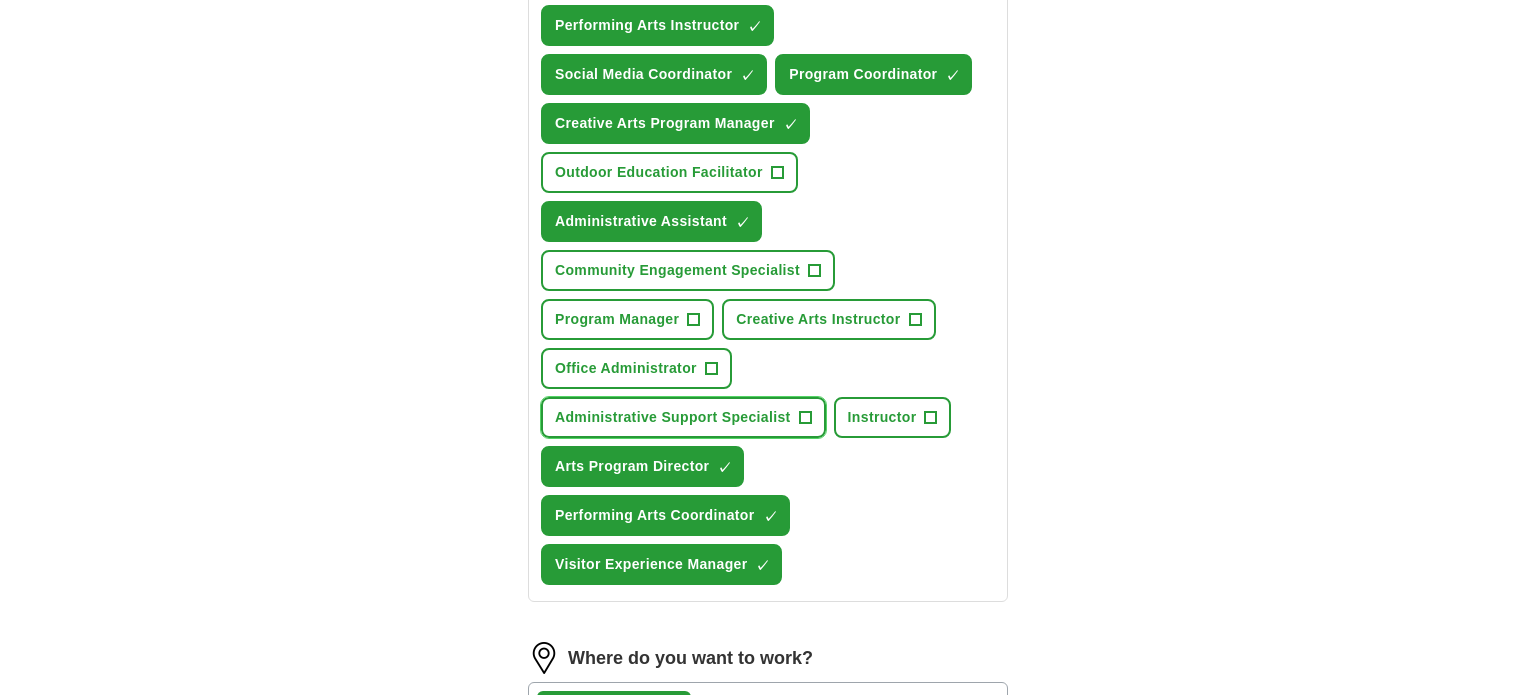 click on "Administrative Support Specialist" at bounding box center [673, 417] 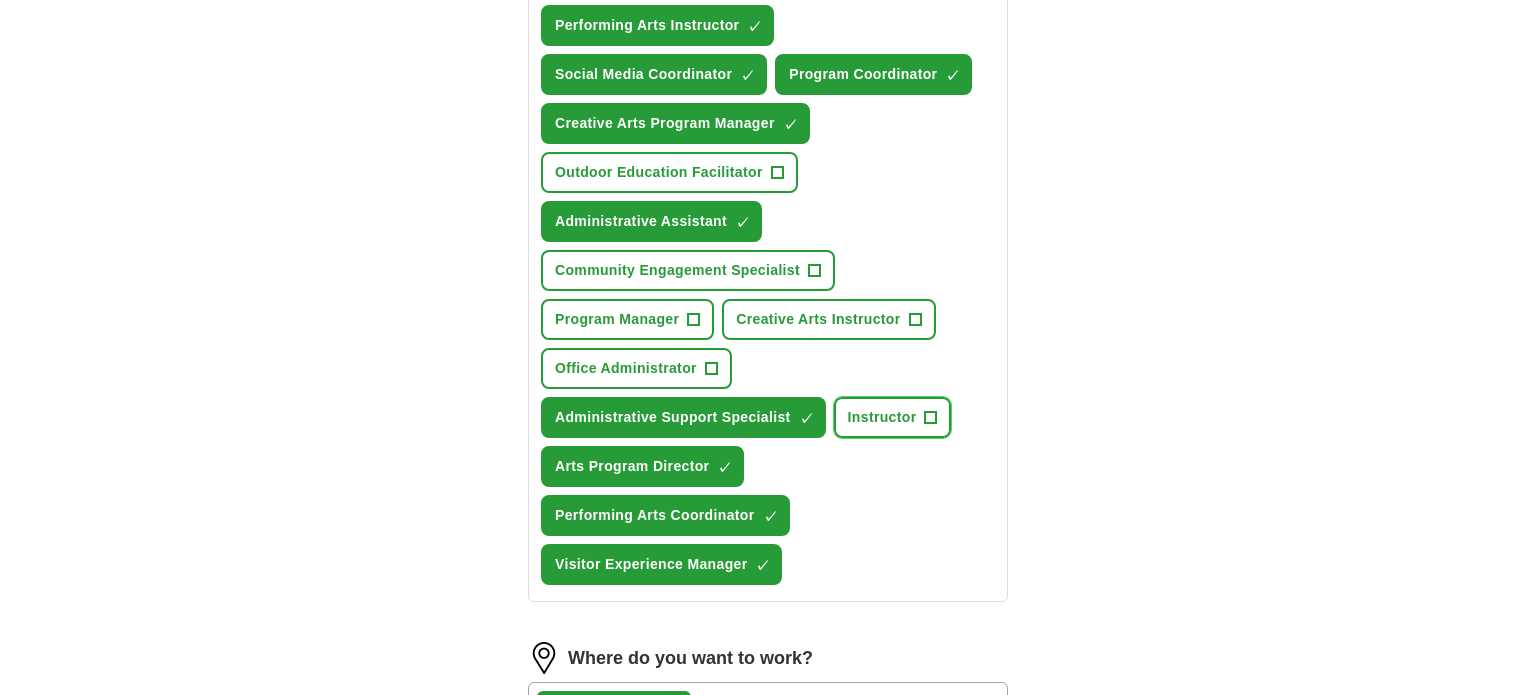 click on "Instructor" at bounding box center (882, 417) 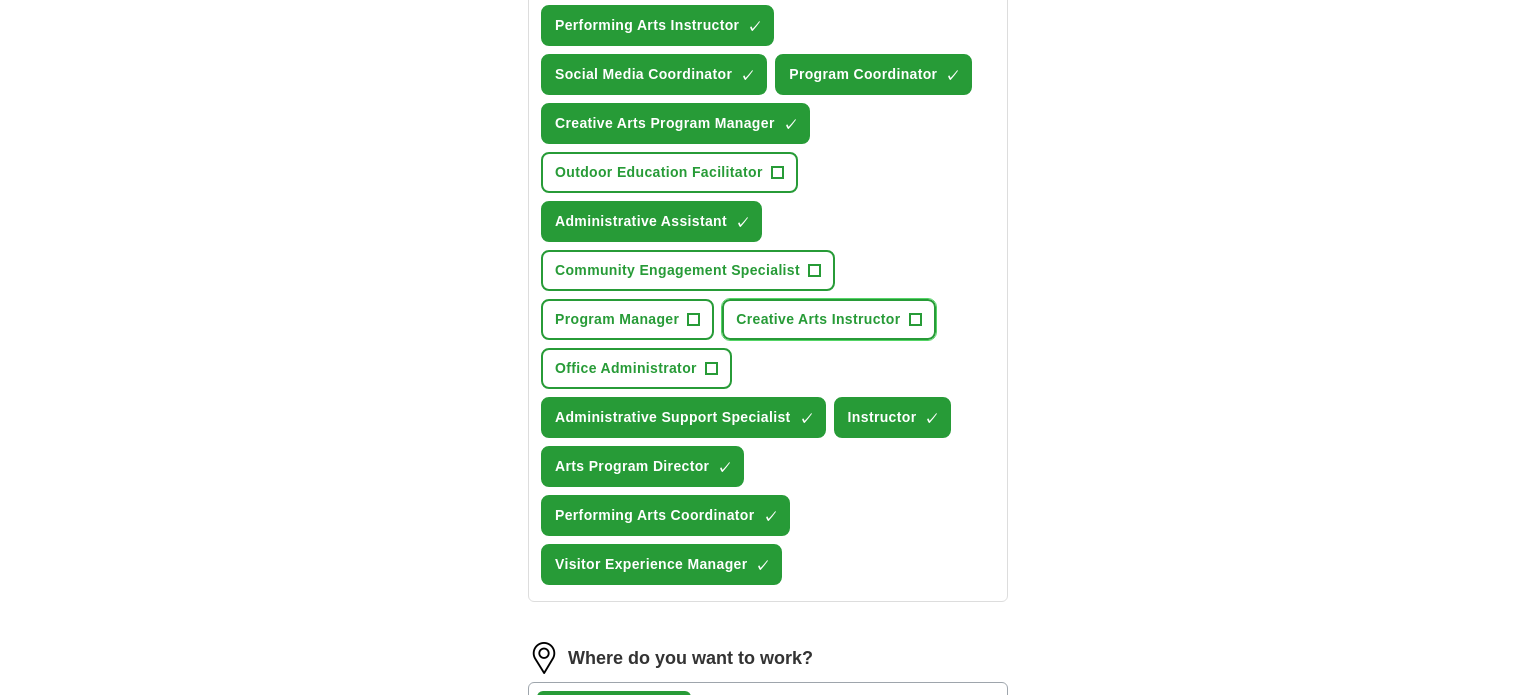 click on "Creative Arts Instructor" at bounding box center (818, 319) 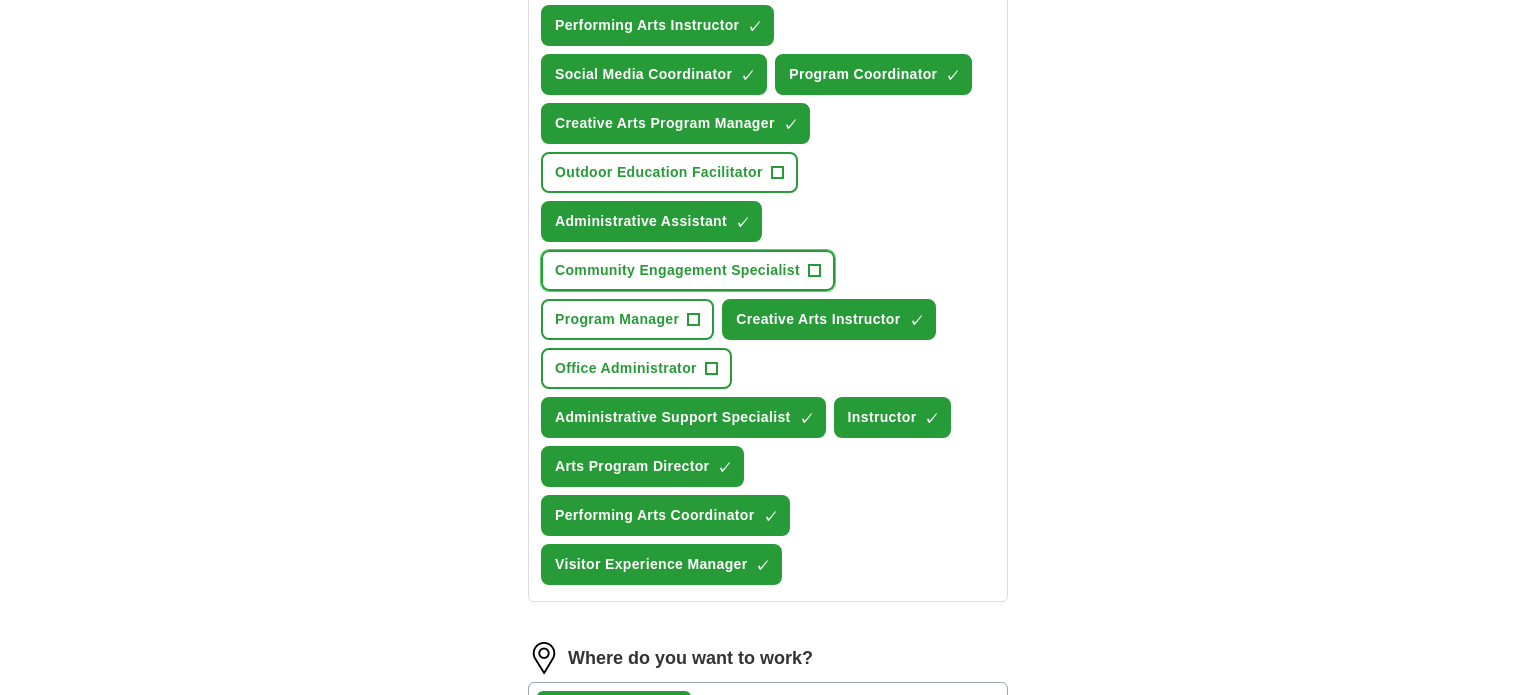 click on "Community Engagement Specialist" at bounding box center (677, 270) 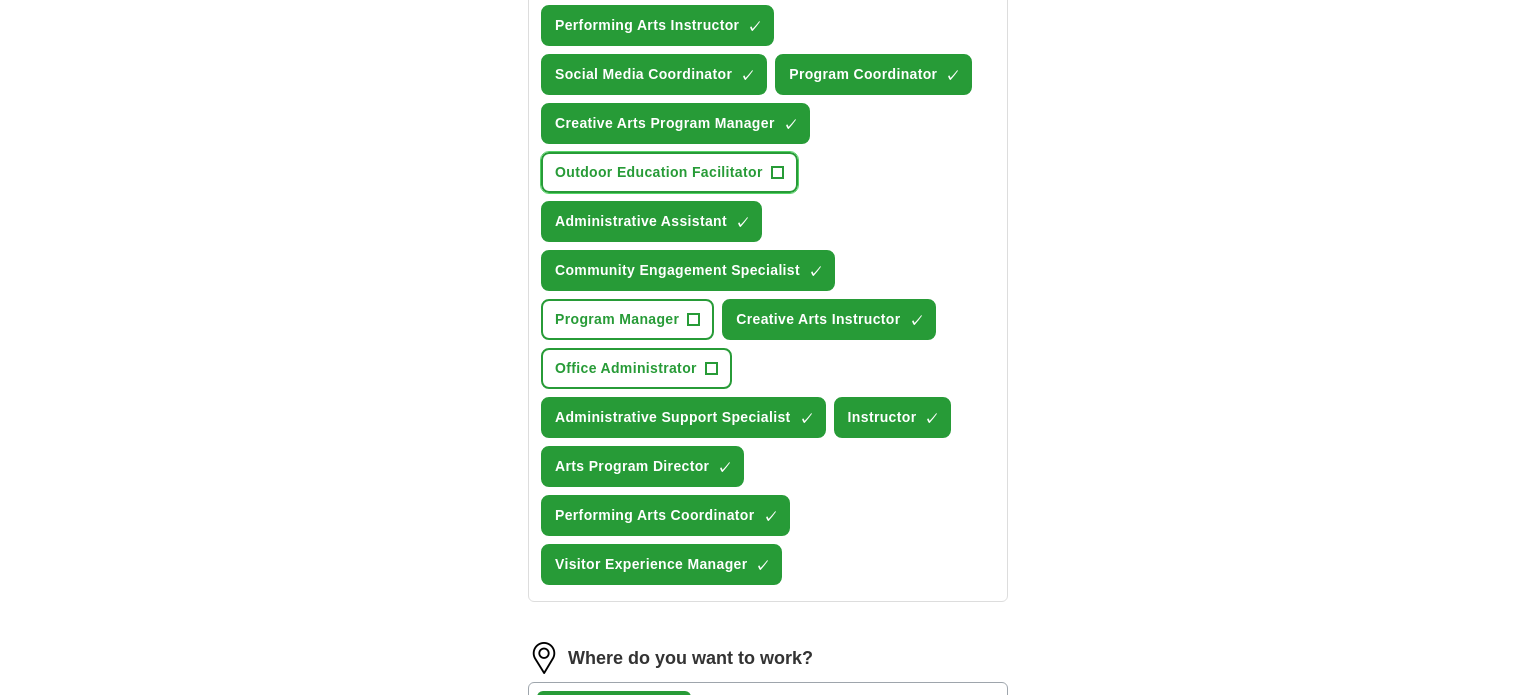 click on "Outdoor Education Facilitator" at bounding box center (659, 172) 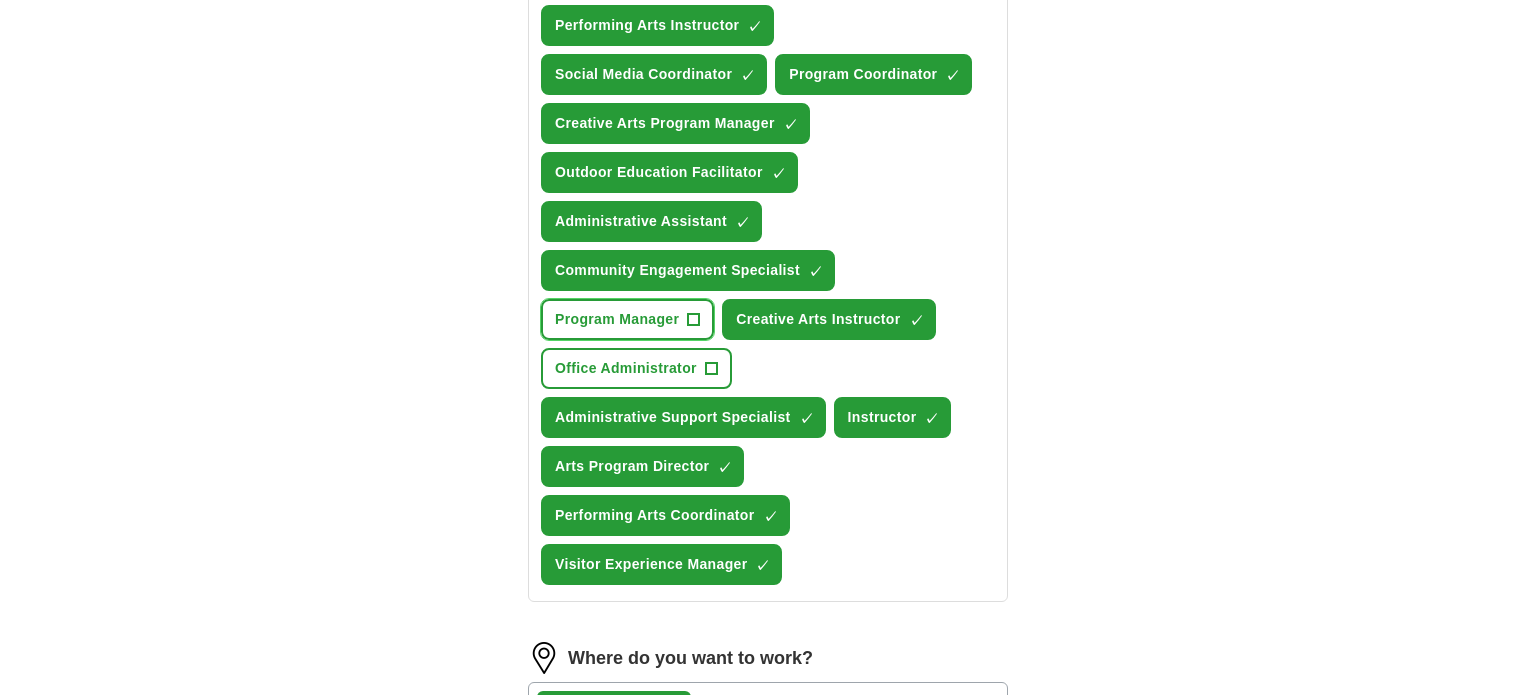 click on "Program Manager" at bounding box center [617, 319] 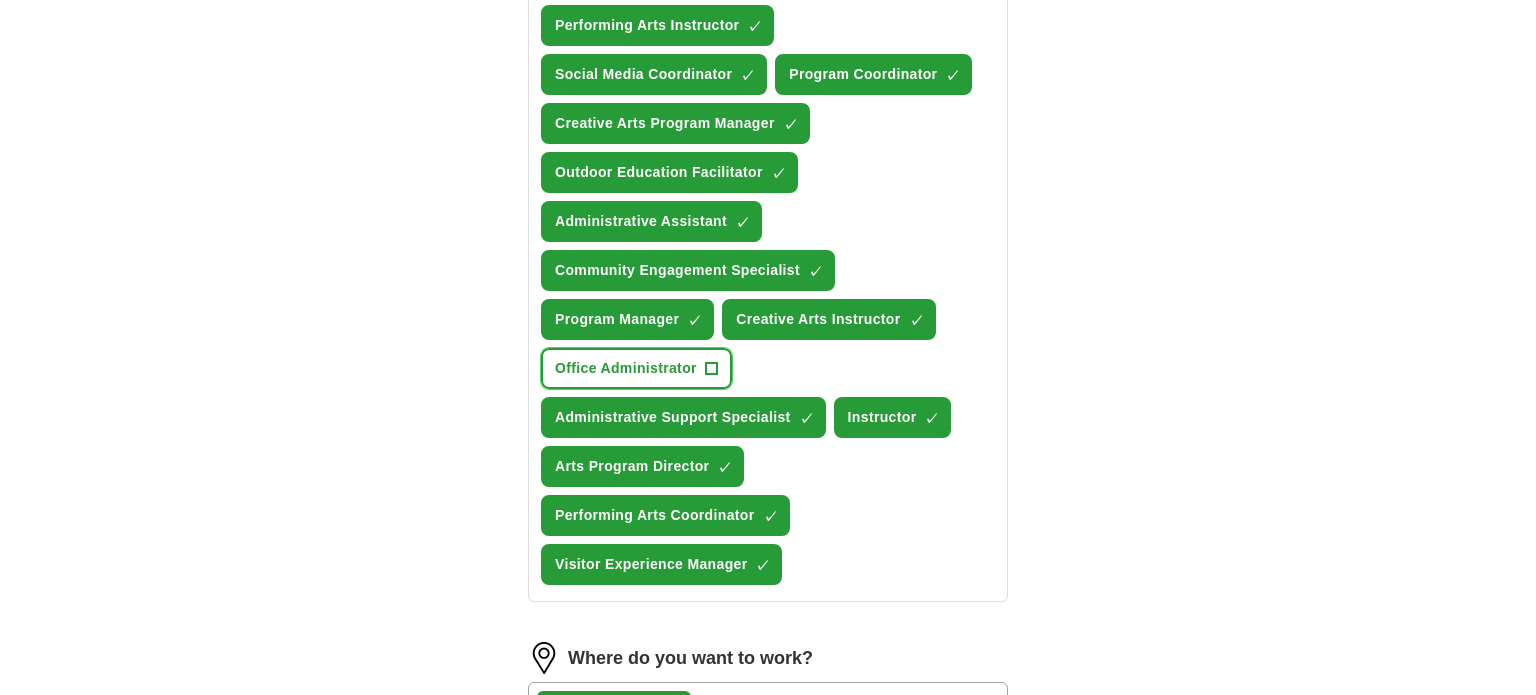click on "Office Administrator" at bounding box center (626, 368) 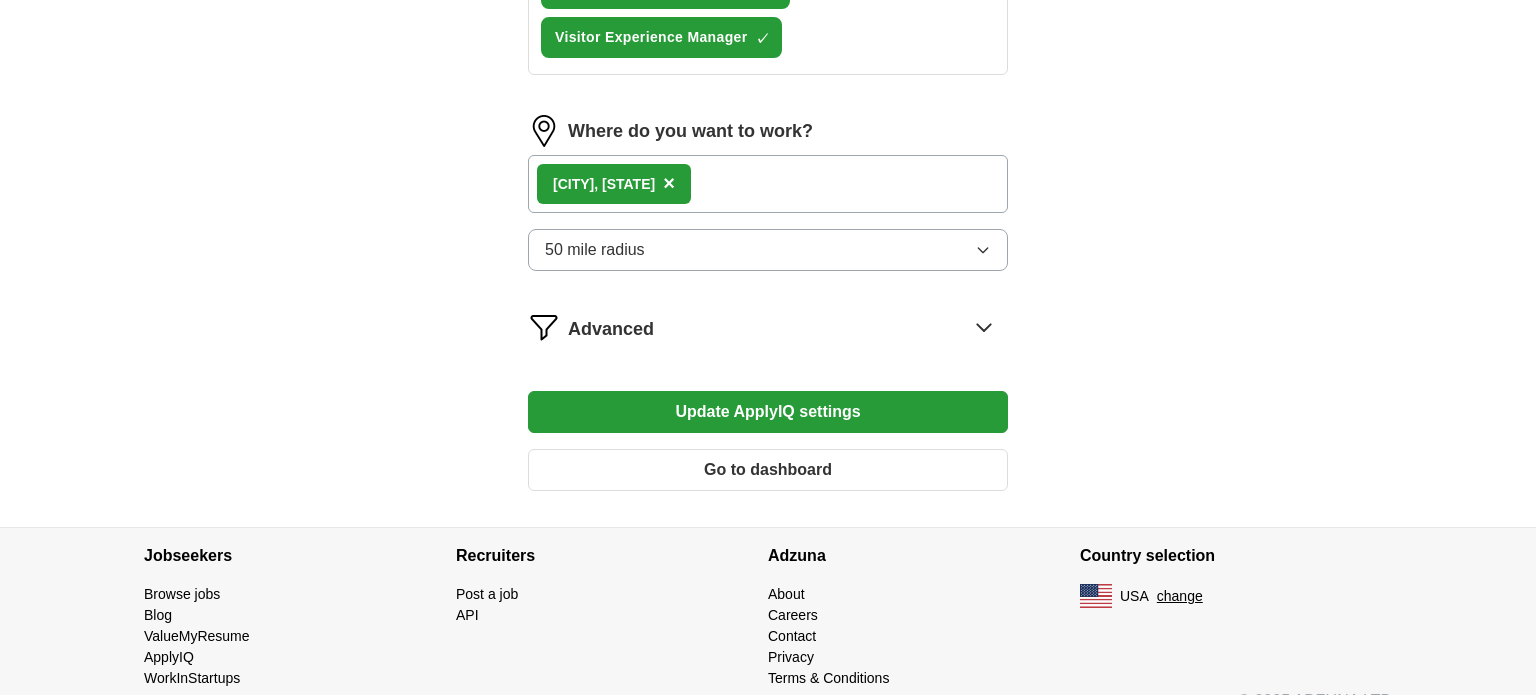 scroll, scrollTop: 1375, scrollLeft: 0, axis: vertical 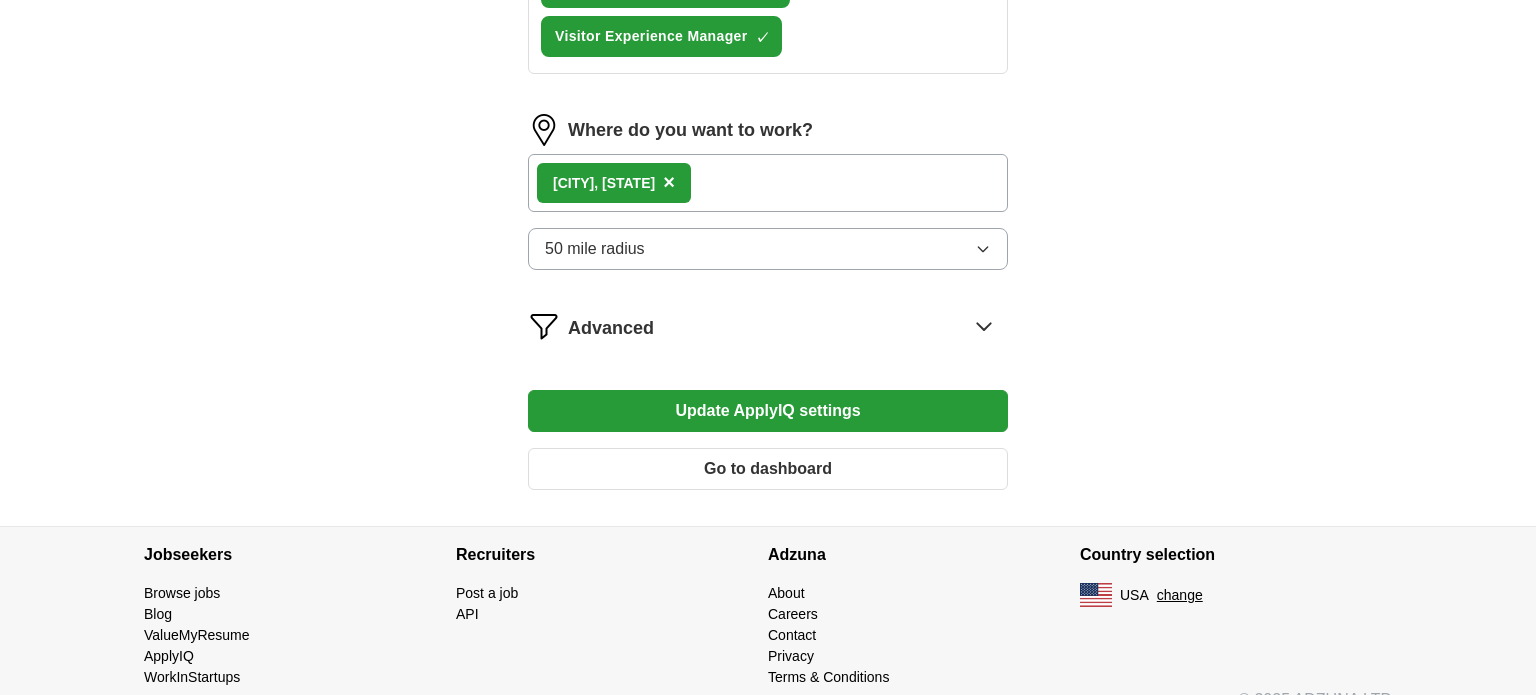 click on "[CITY], [STATE] ×" at bounding box center (768, 183) 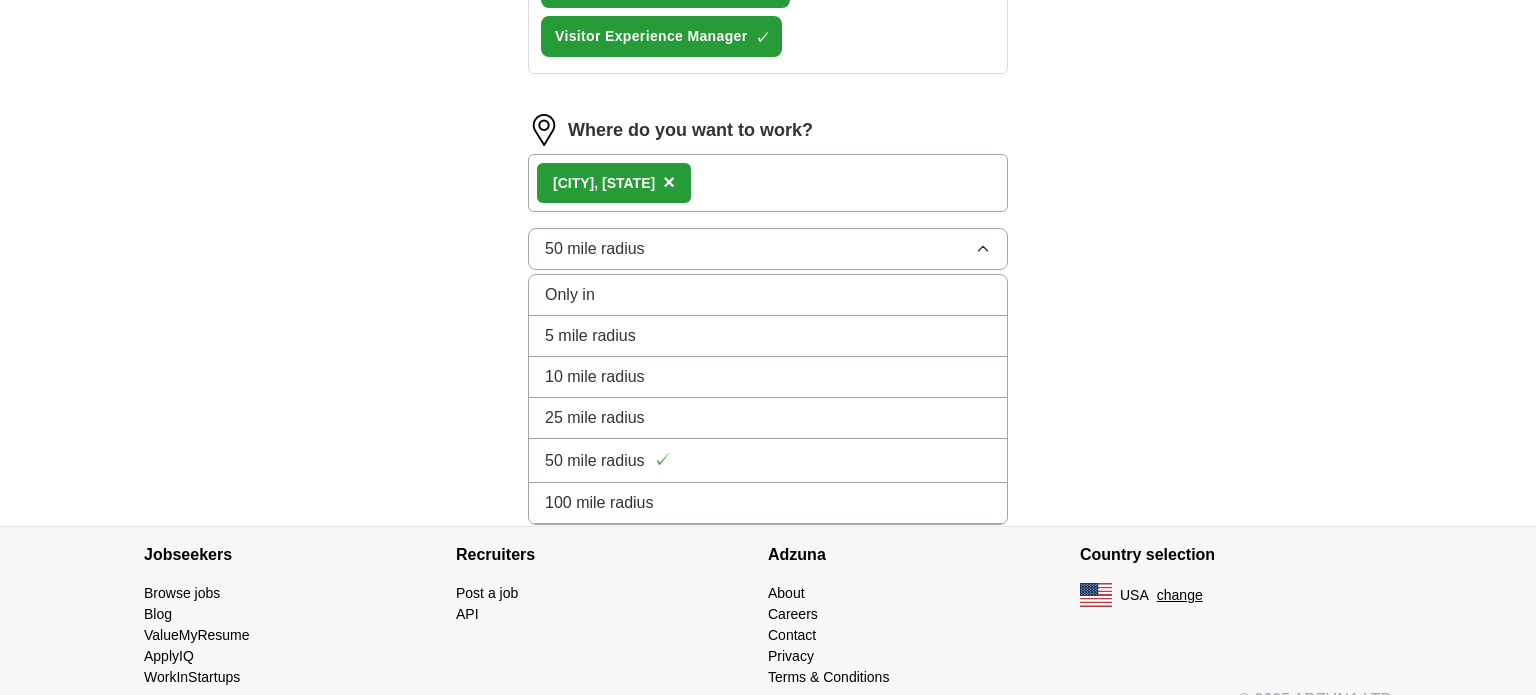 scroll, scrollTop: 1393, scrollLeft: 0, axis: vertical 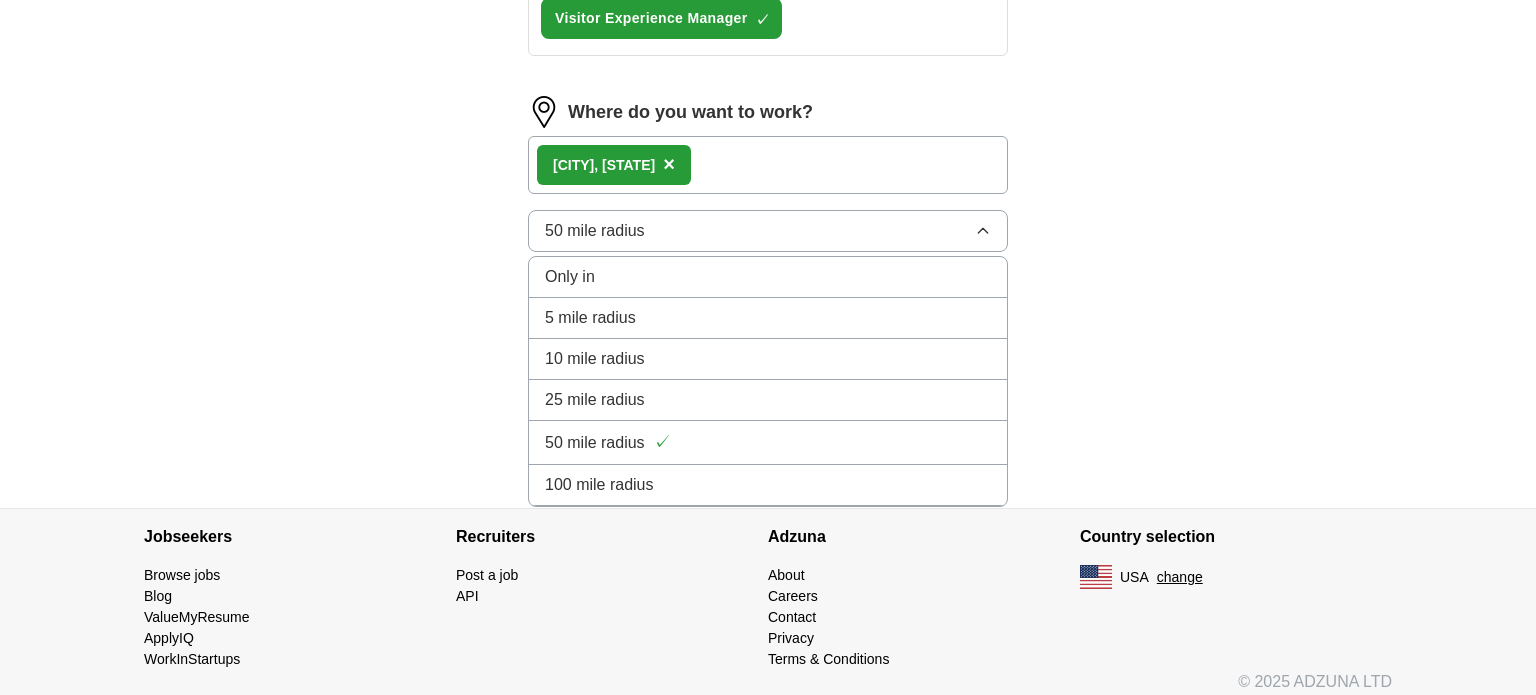 click on "100 mile radius" at bounding box center [768, 485] 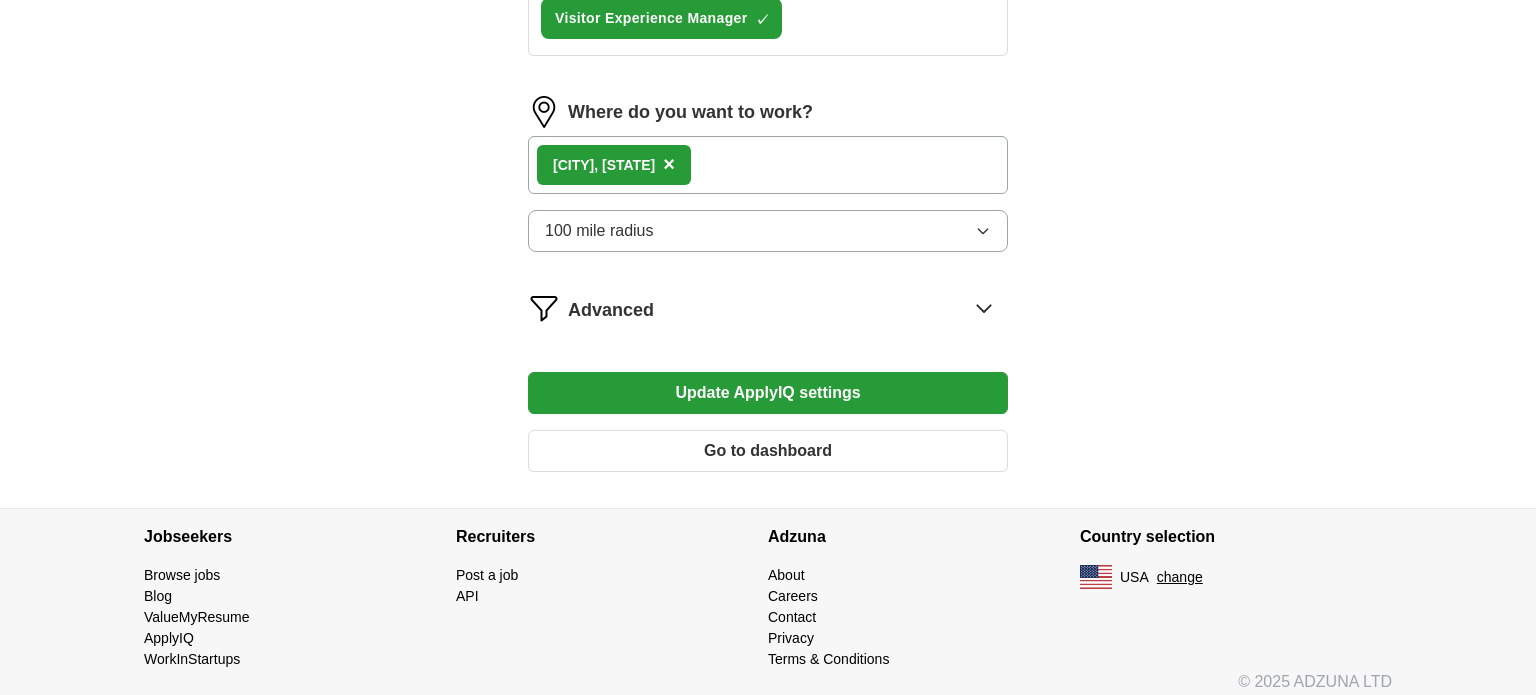 click on "[CITY], [STATE] ×" at bounding box center (768, 165) 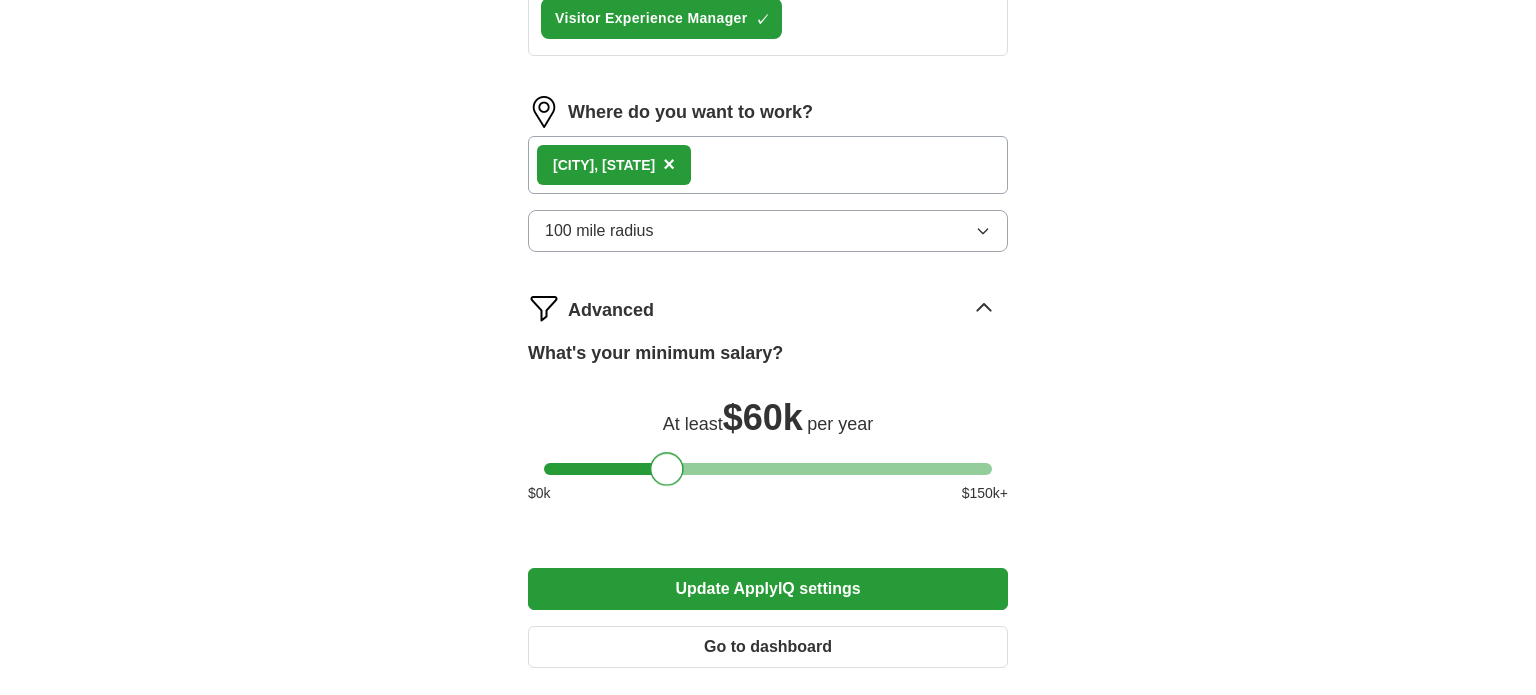 drag, startPoint x: 639, startPoint y: 457, endPoint x: 671, endPoint y: 461, distance: 32.24903 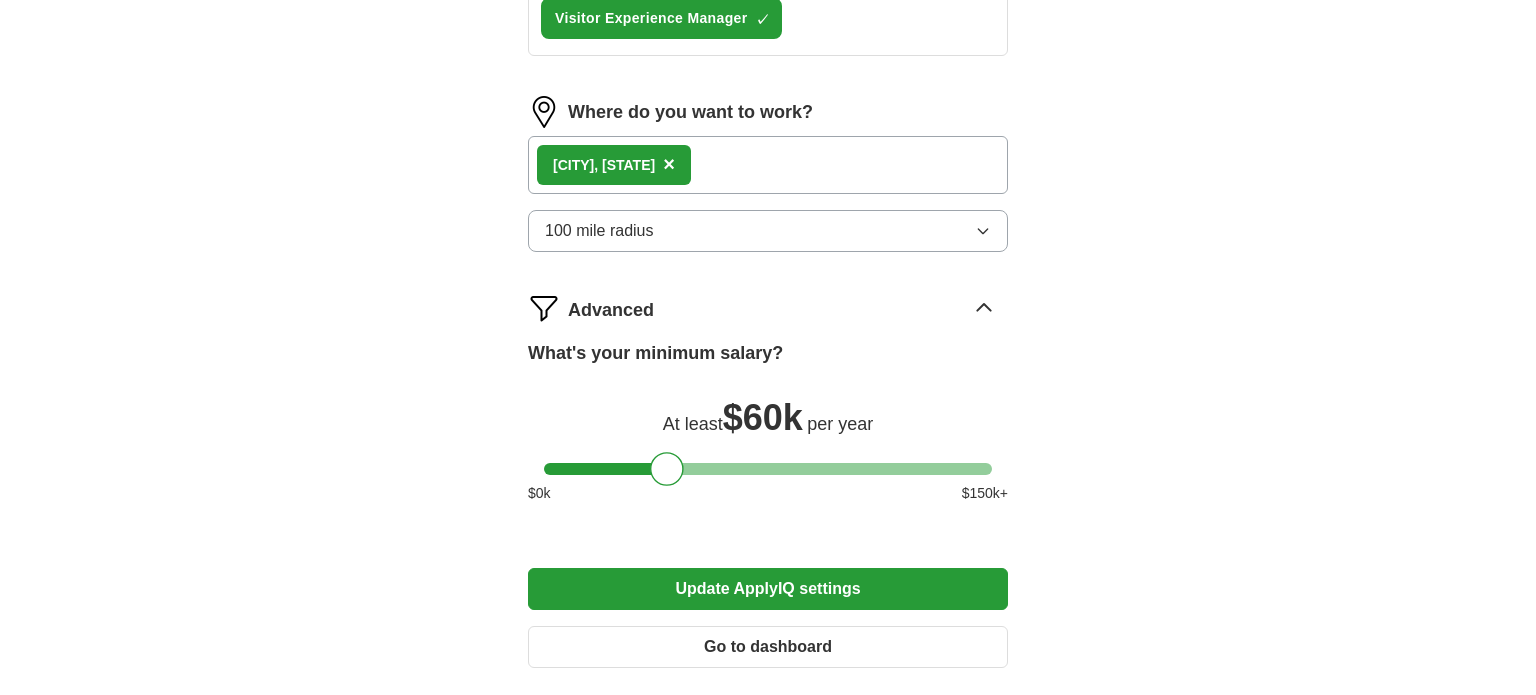 click on "[CITY], [STATE] ×" at bounding box center [768, 165] 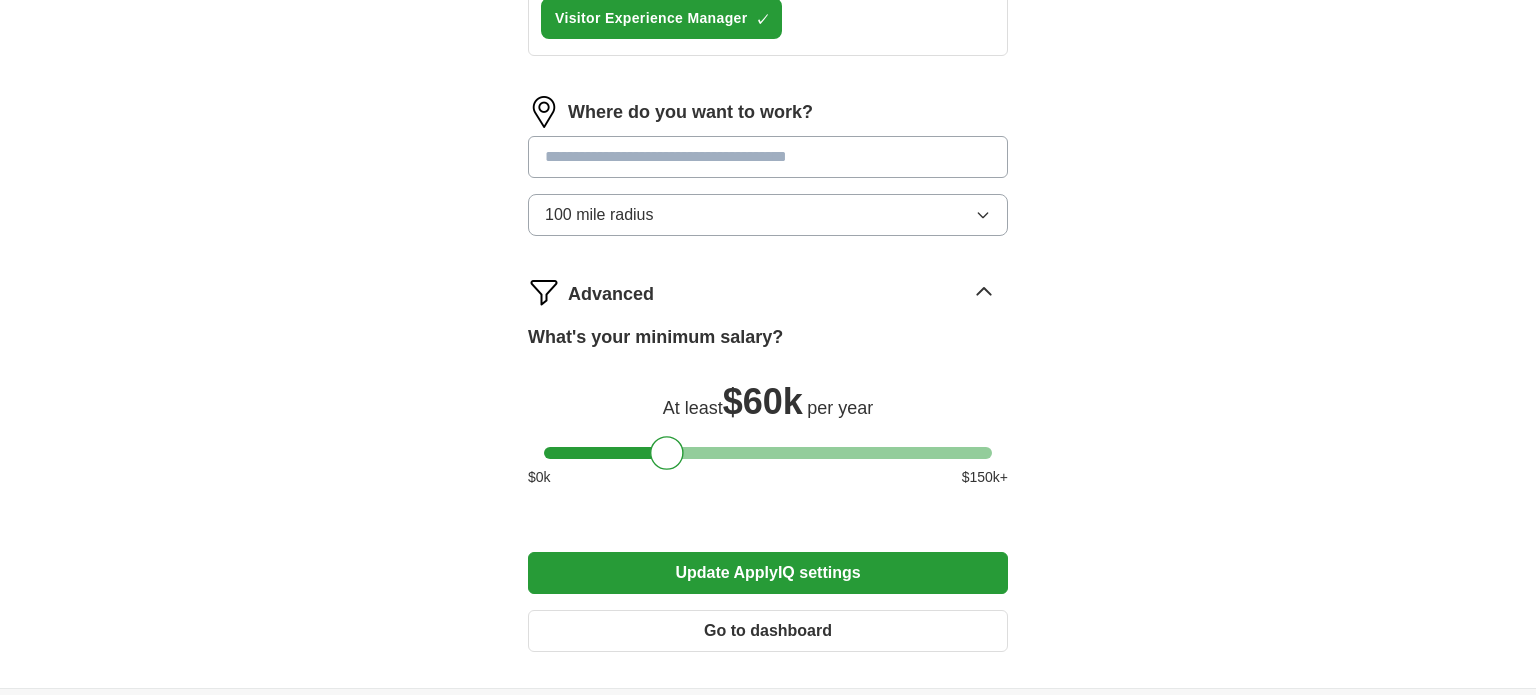 click at bounding box center (768, 157) 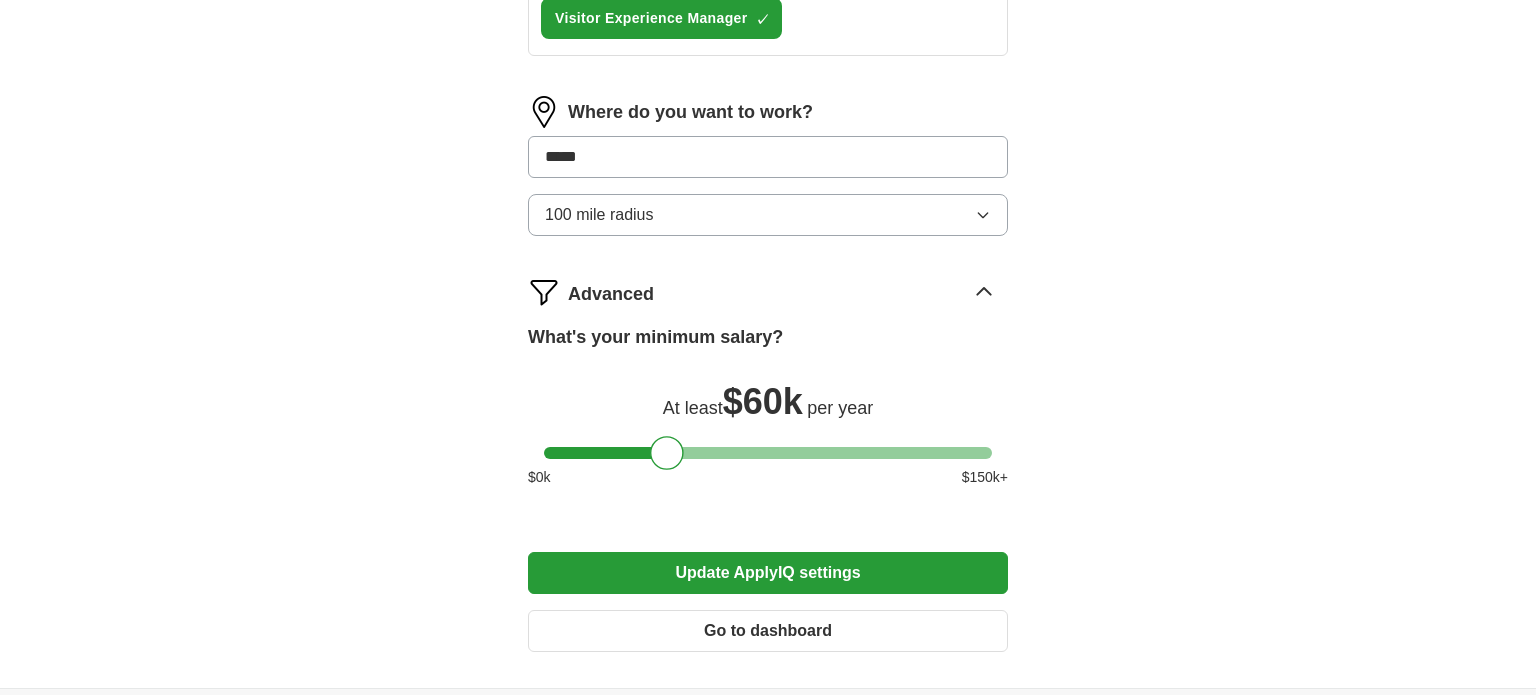type on "******" 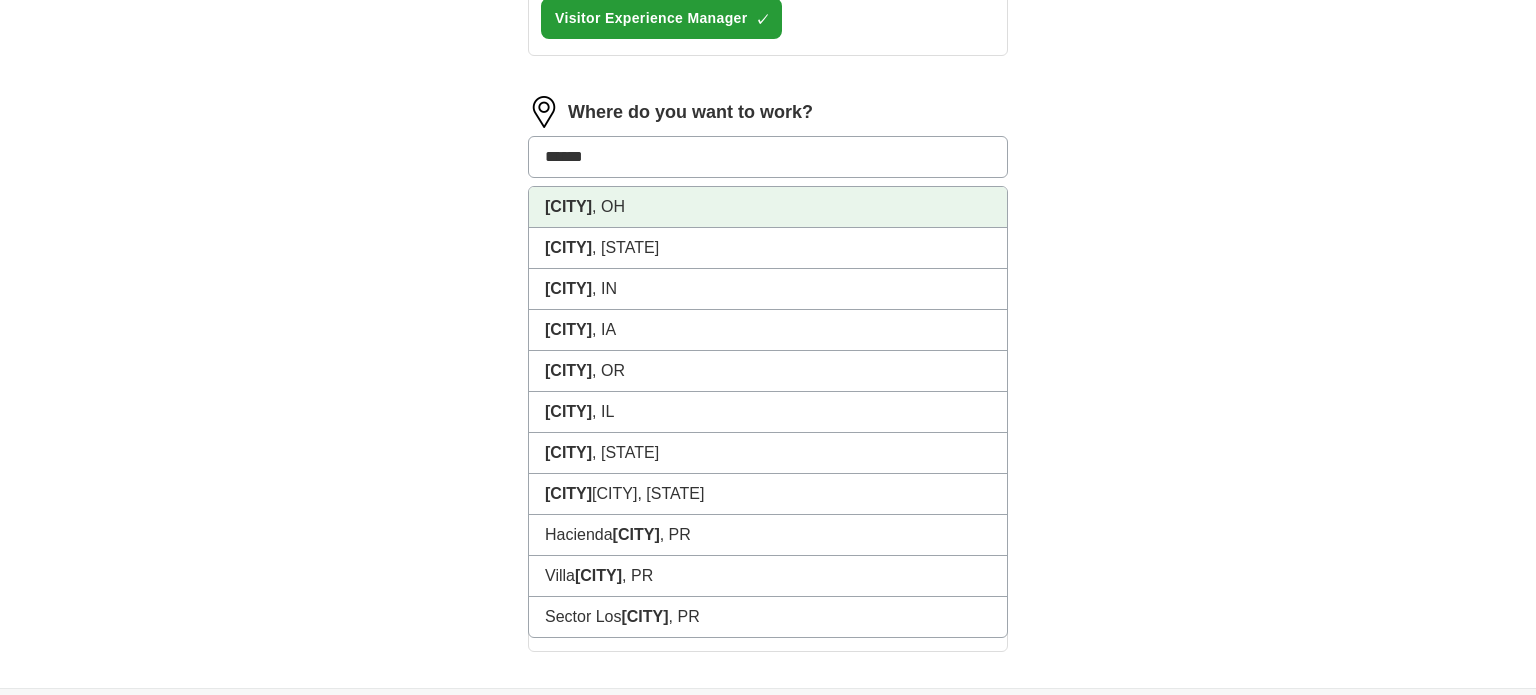 click on "[CITY] , [STATE]" at bounding box center [768, 207] 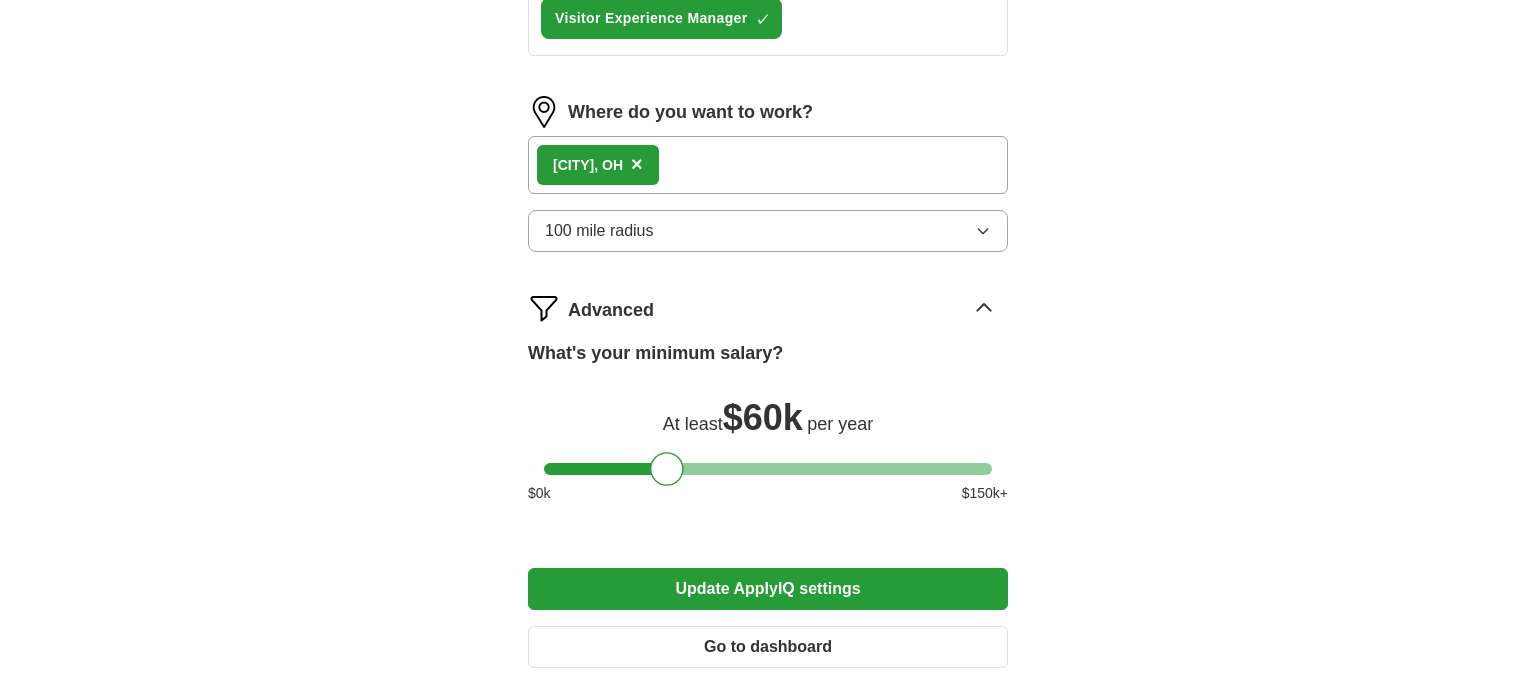 click on "[CITY] , [STATE] ×" at bounding box center [768, 165] 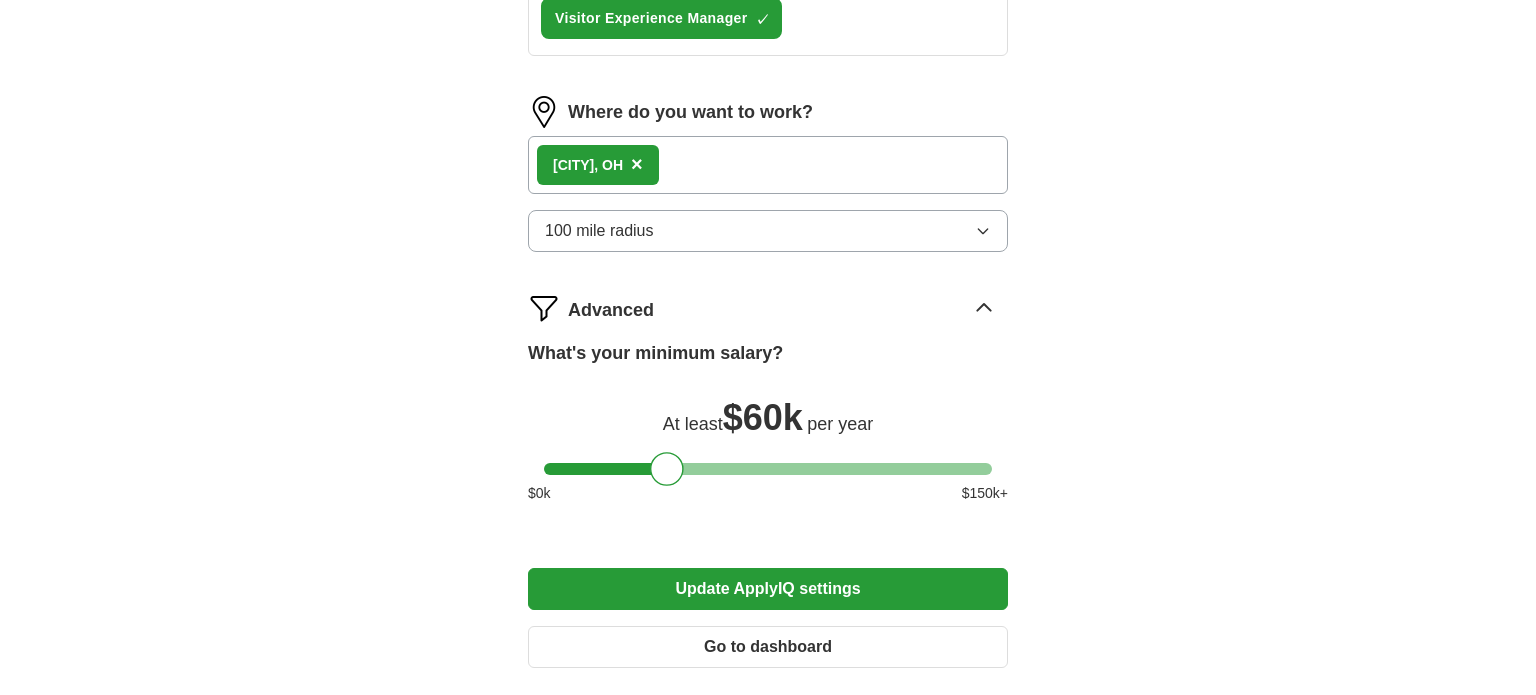 click on "×" at bounding box center (637, 164) 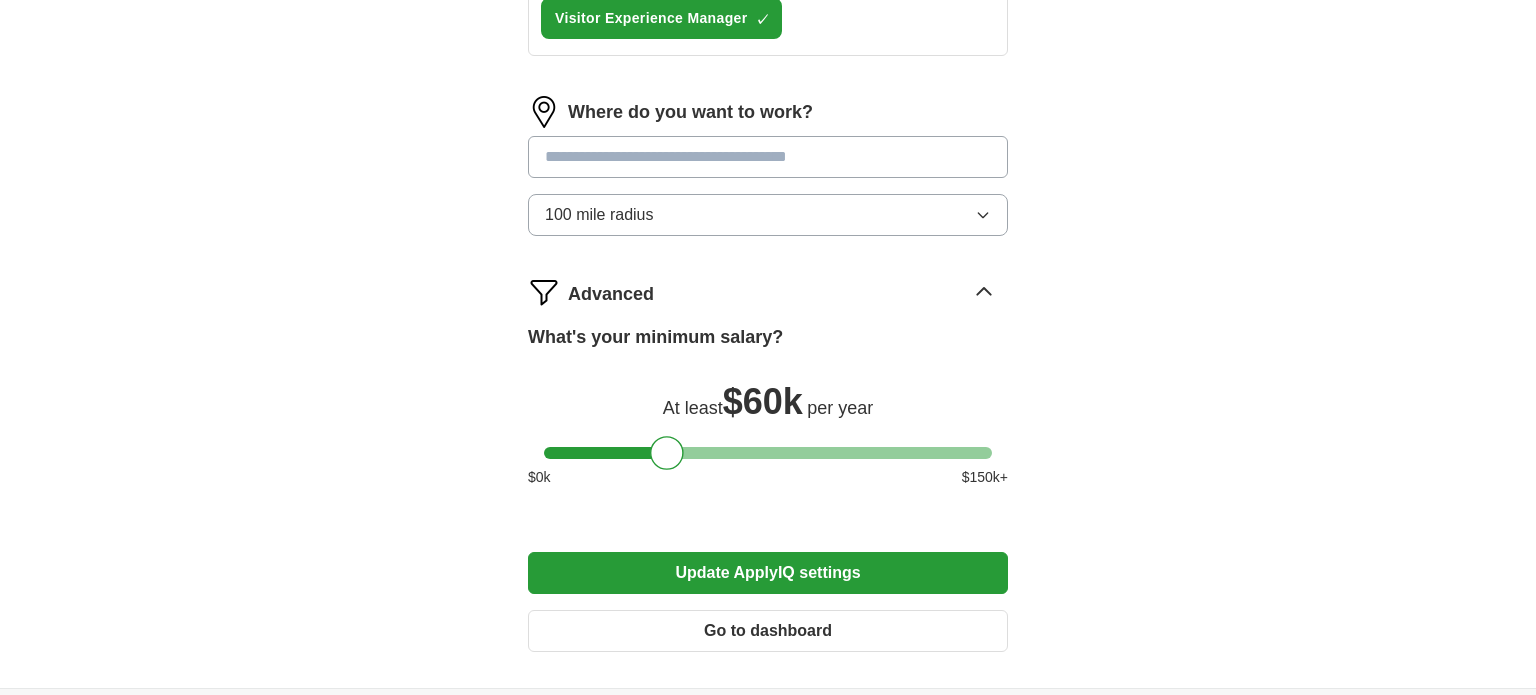 click on "100 mile radius" at bounding box center (768, 215) 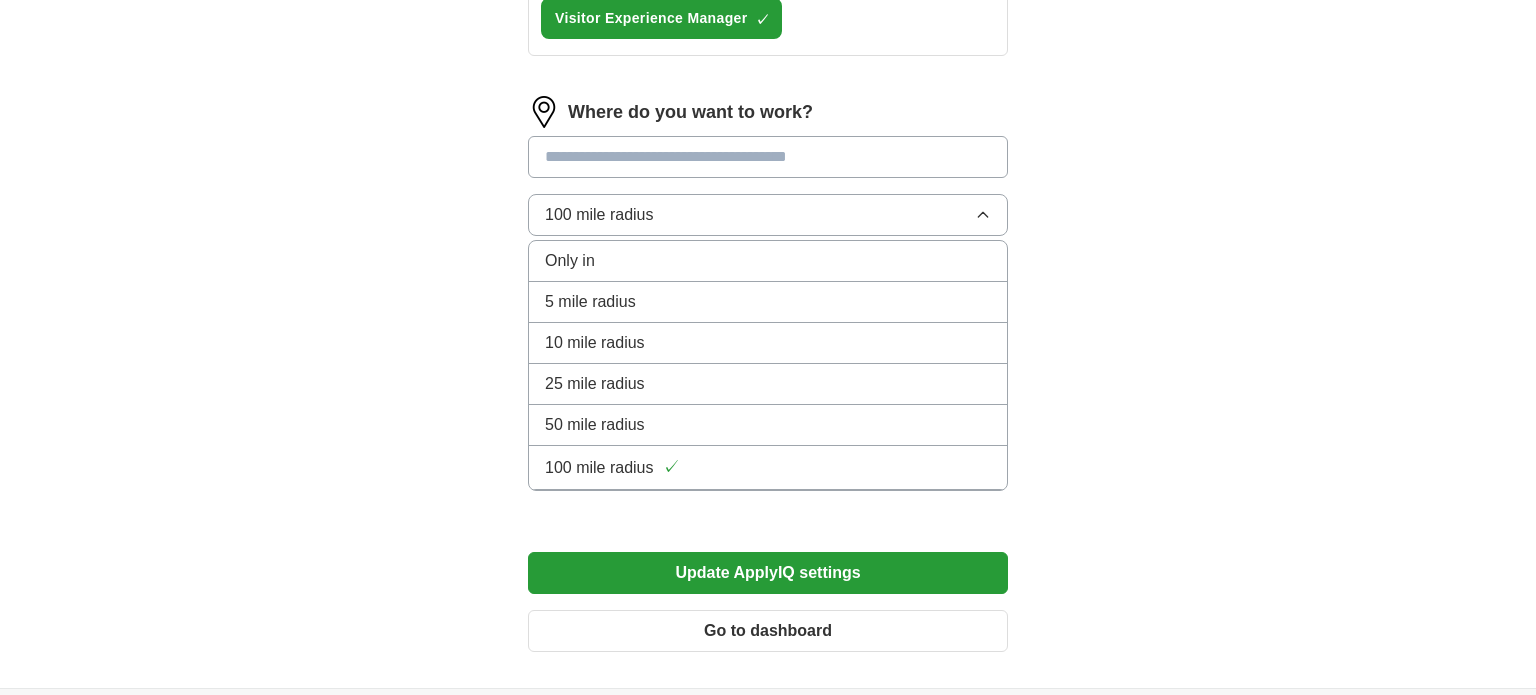 click on "Only in" at bounding box center [768, 261] 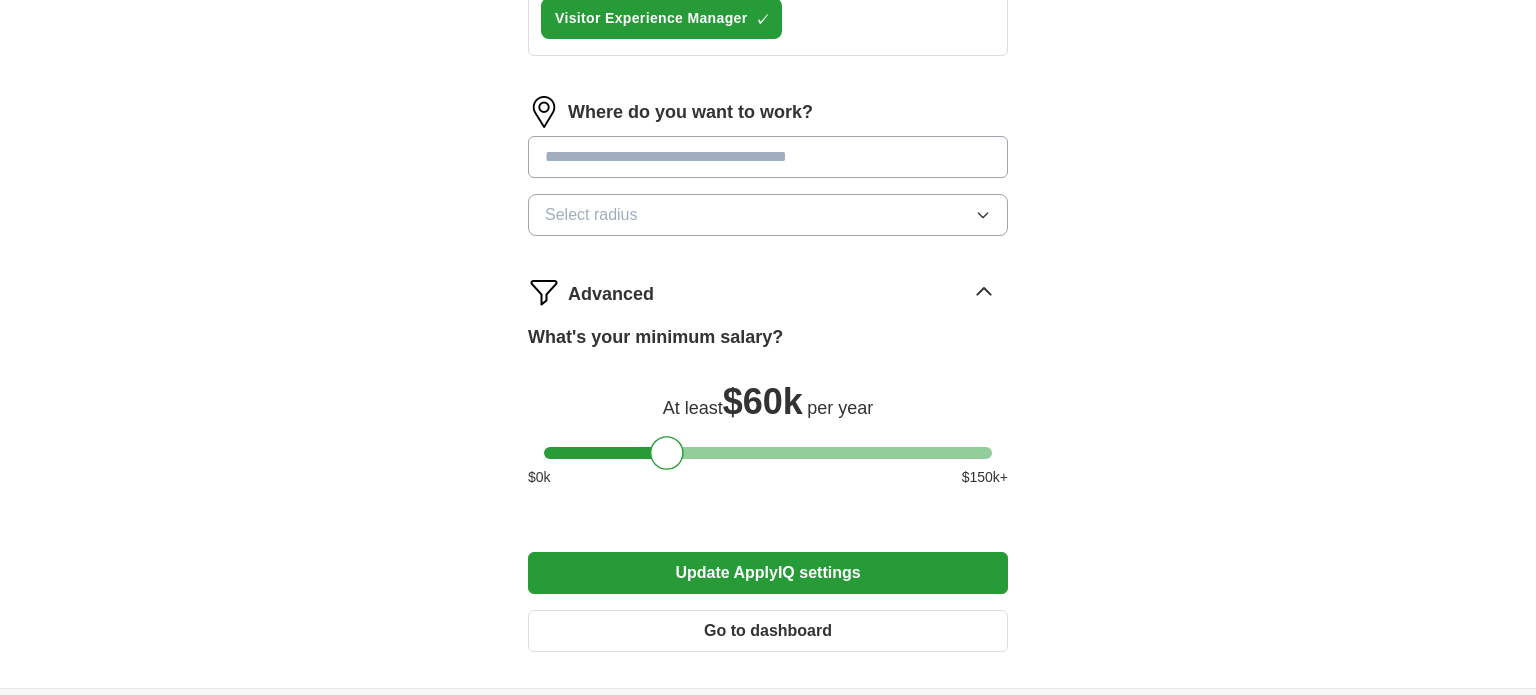 click on "Update ApplyIQ settings" at bounding box center (768, 573) 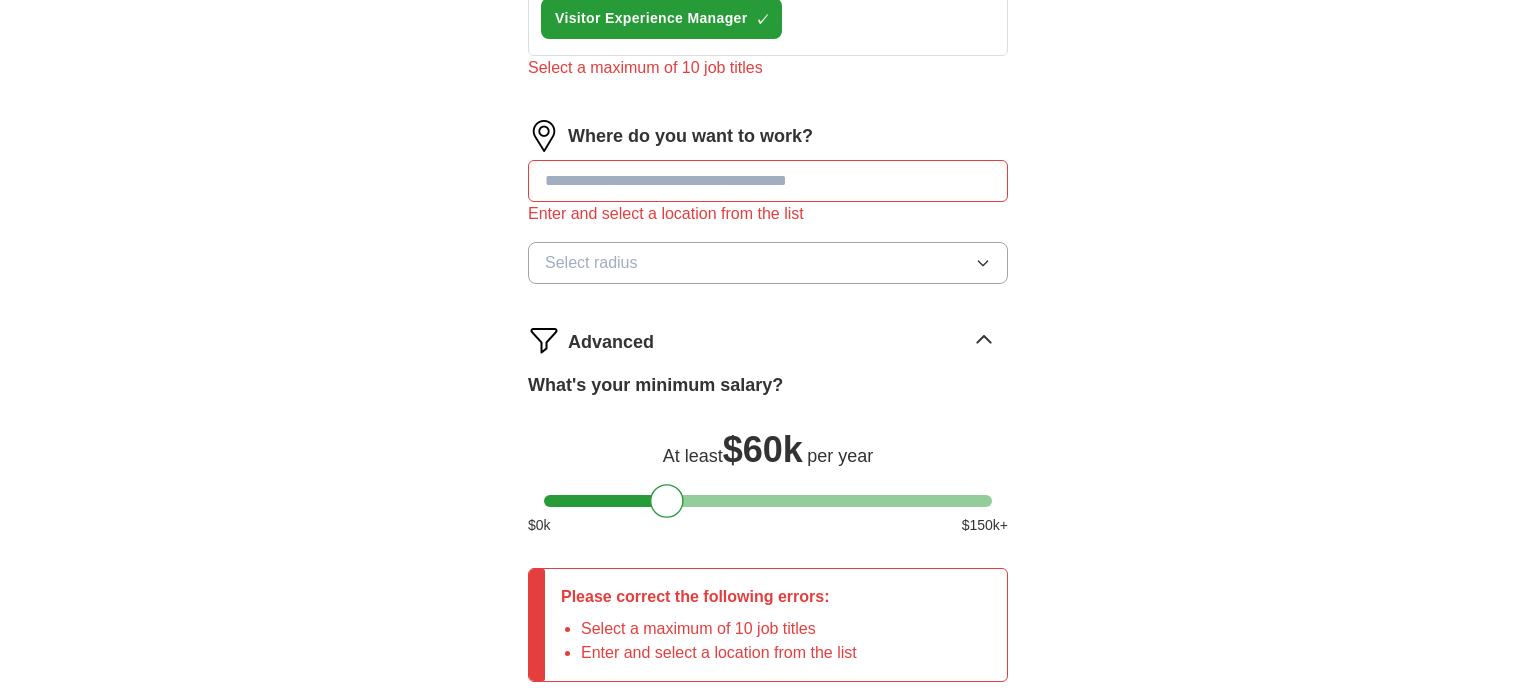 click at bounding box center [768, 181] 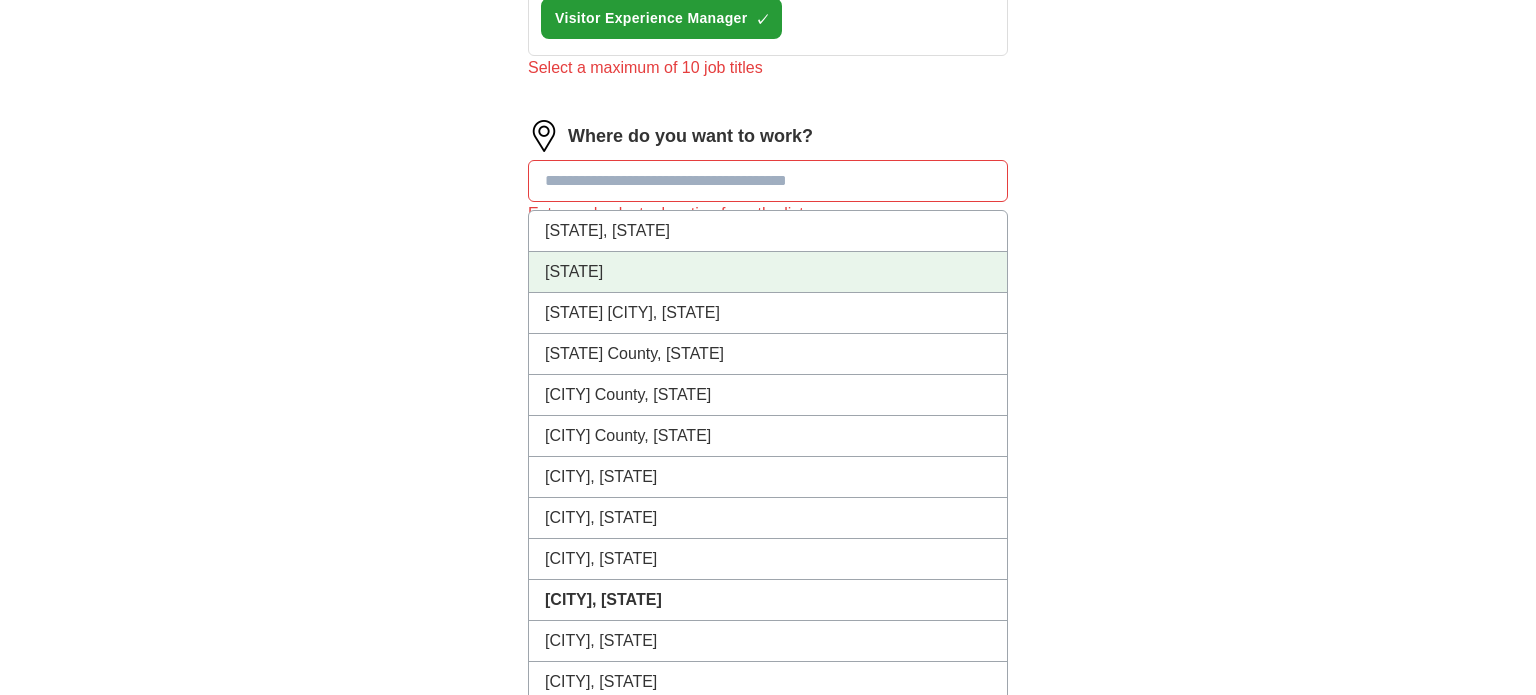 click on "[STATE]" at bounding box center [768, 272] 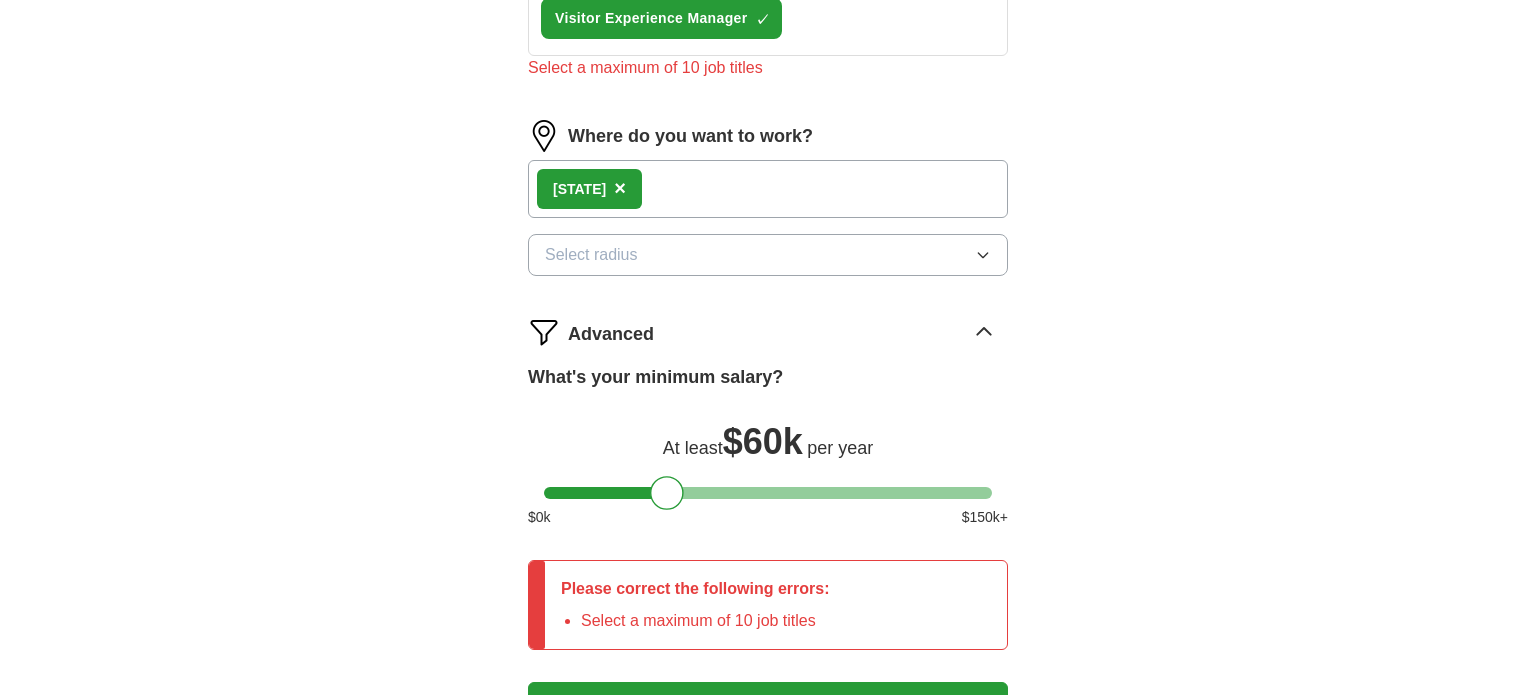 click on "Select radius" at bounding box center [768, 255] 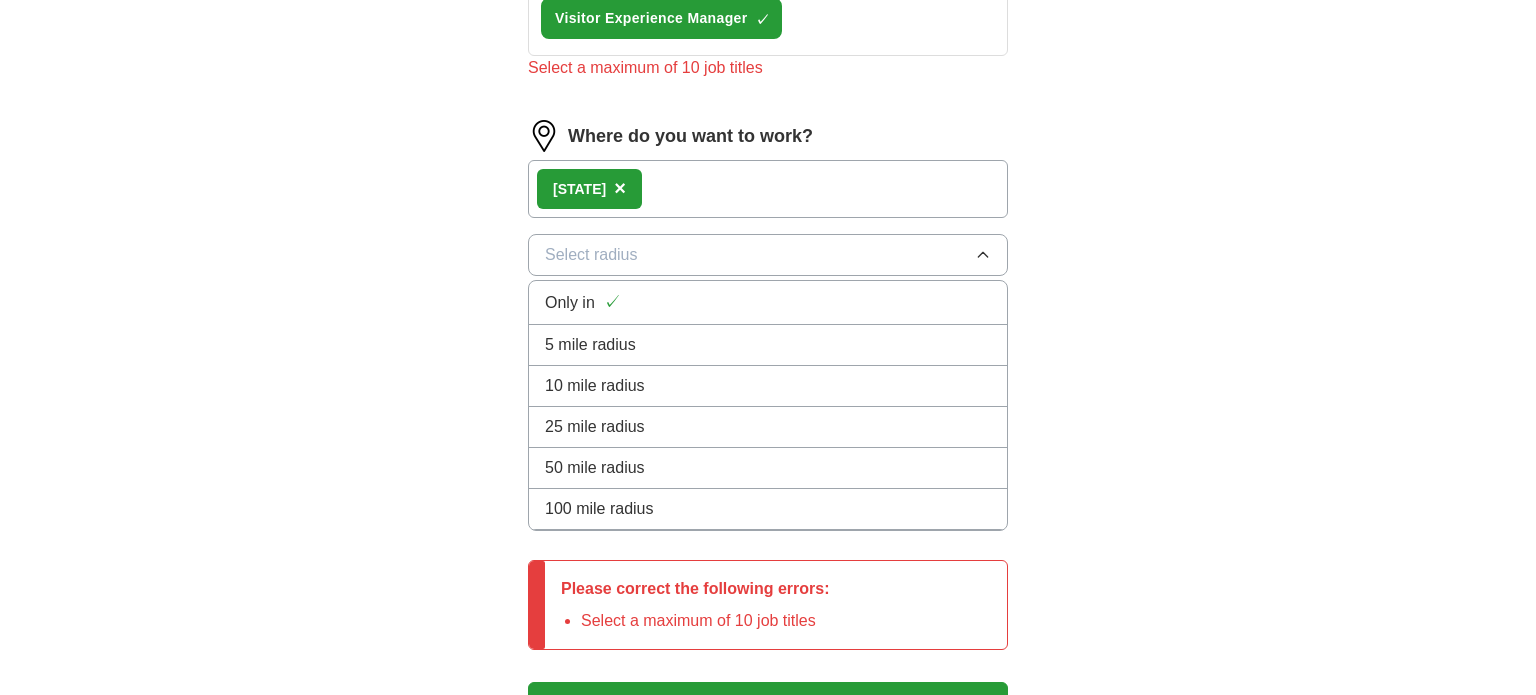 click on "100 mile radius" at bounding box center [599, 509] 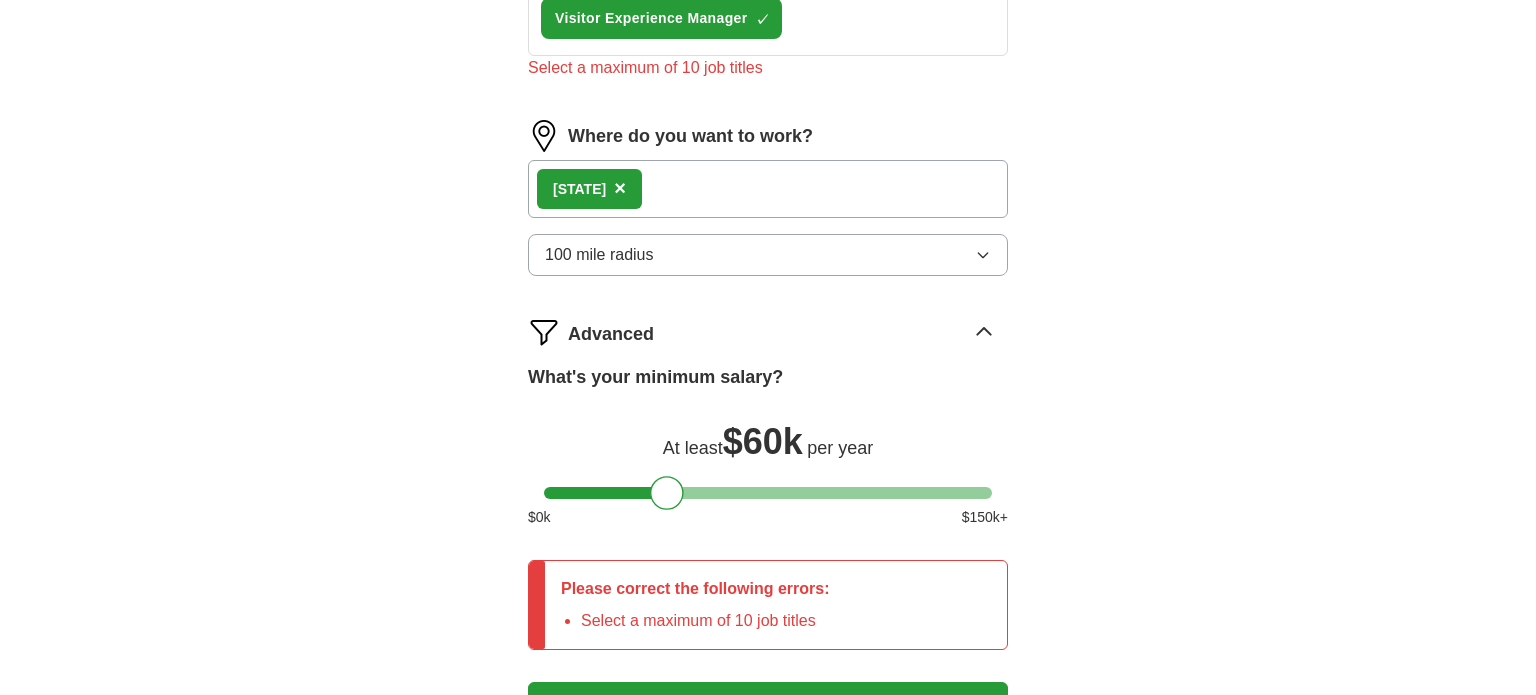 scroll, scrollTop: 1471, scrollLeft: 0, axis: vertical 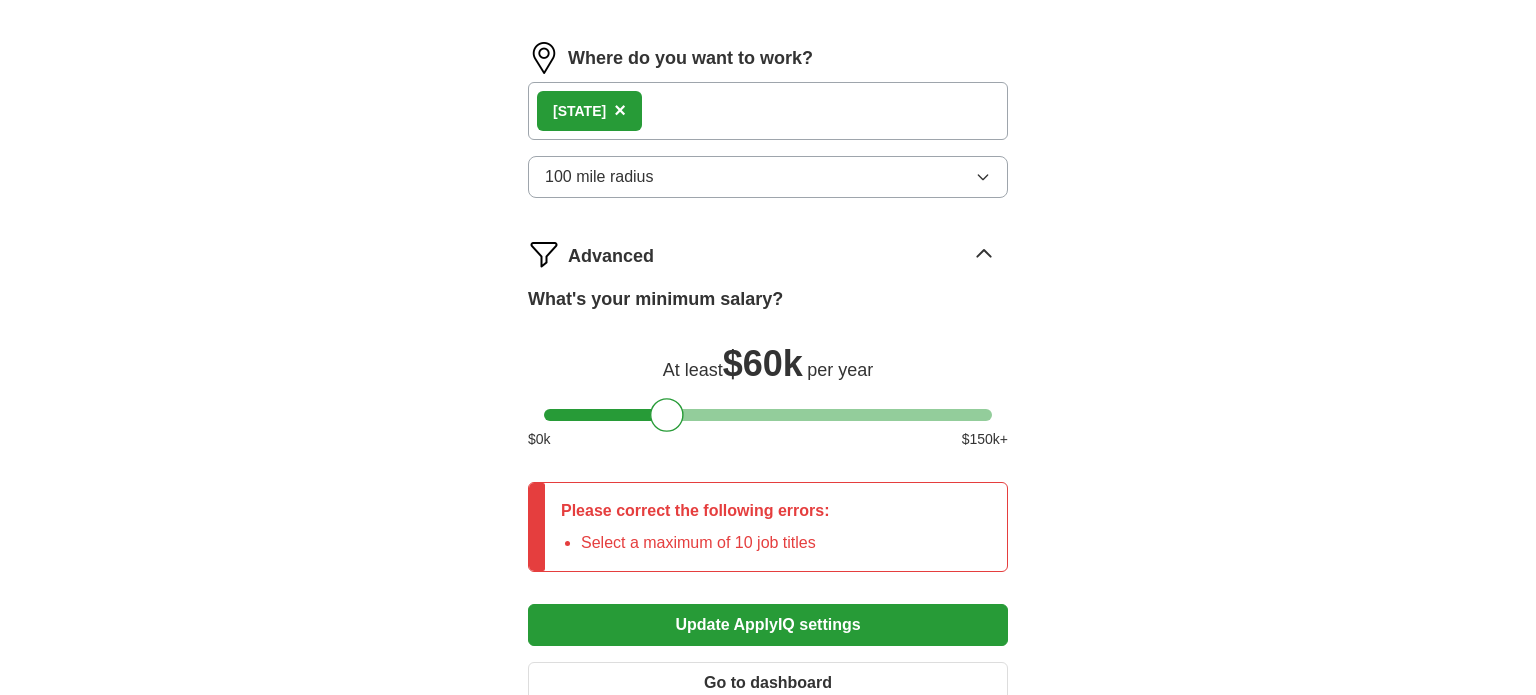 click on "×" at bounding box center [620, 110] 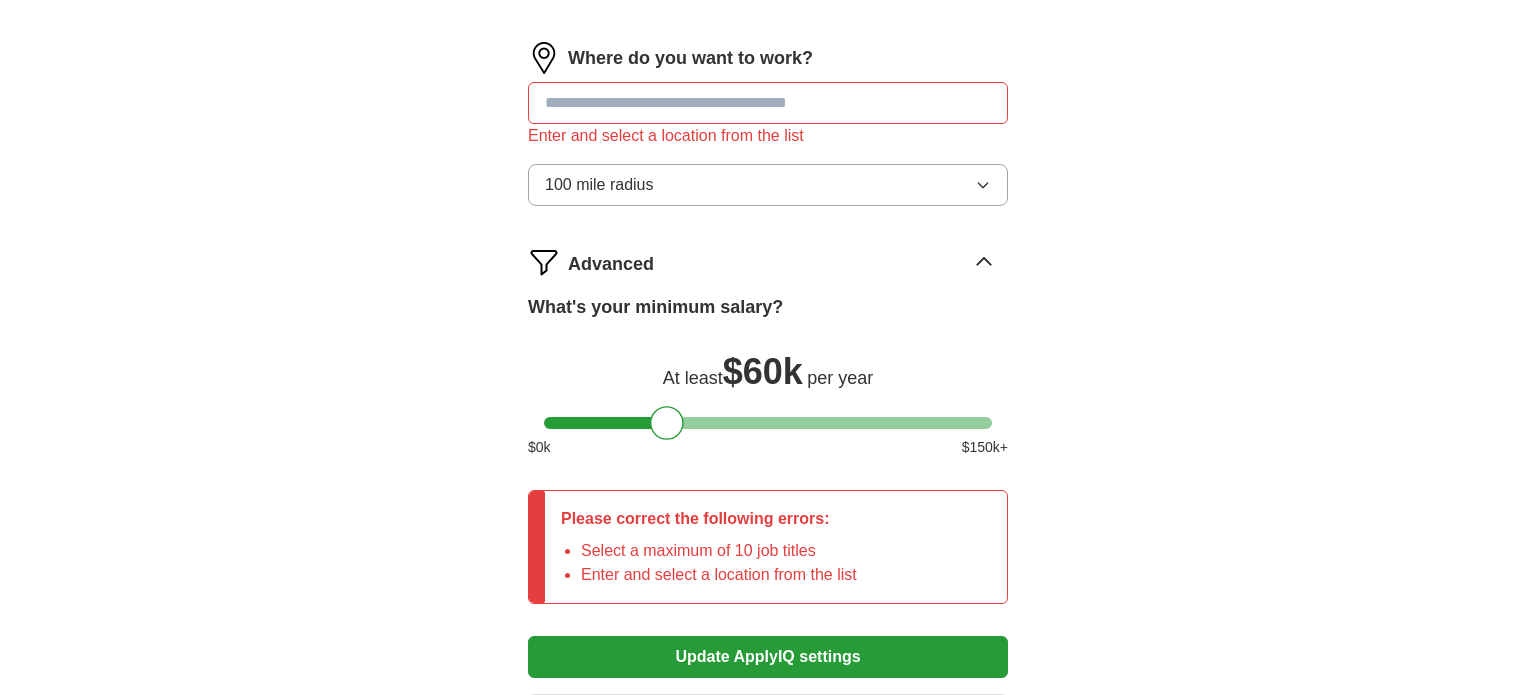 click at bounding box center [768, 103] 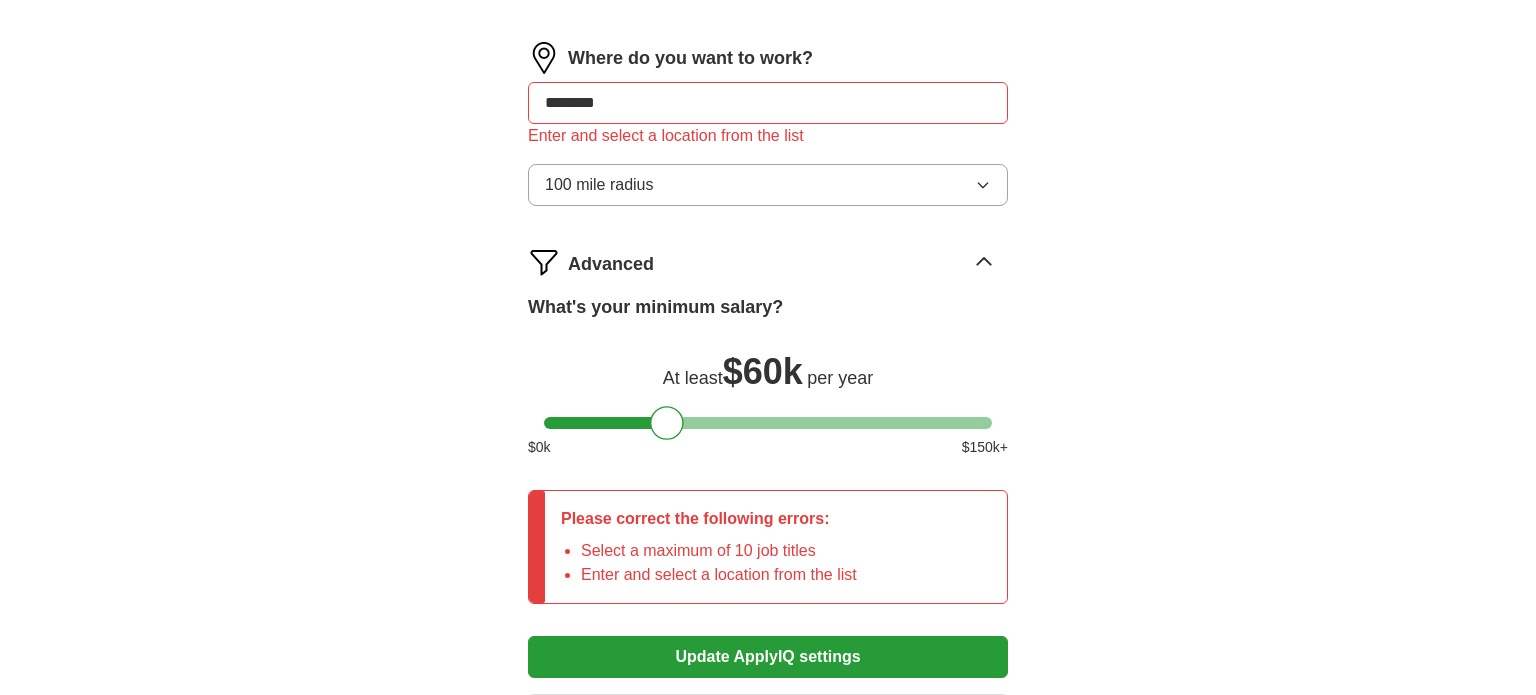 type on "*********" 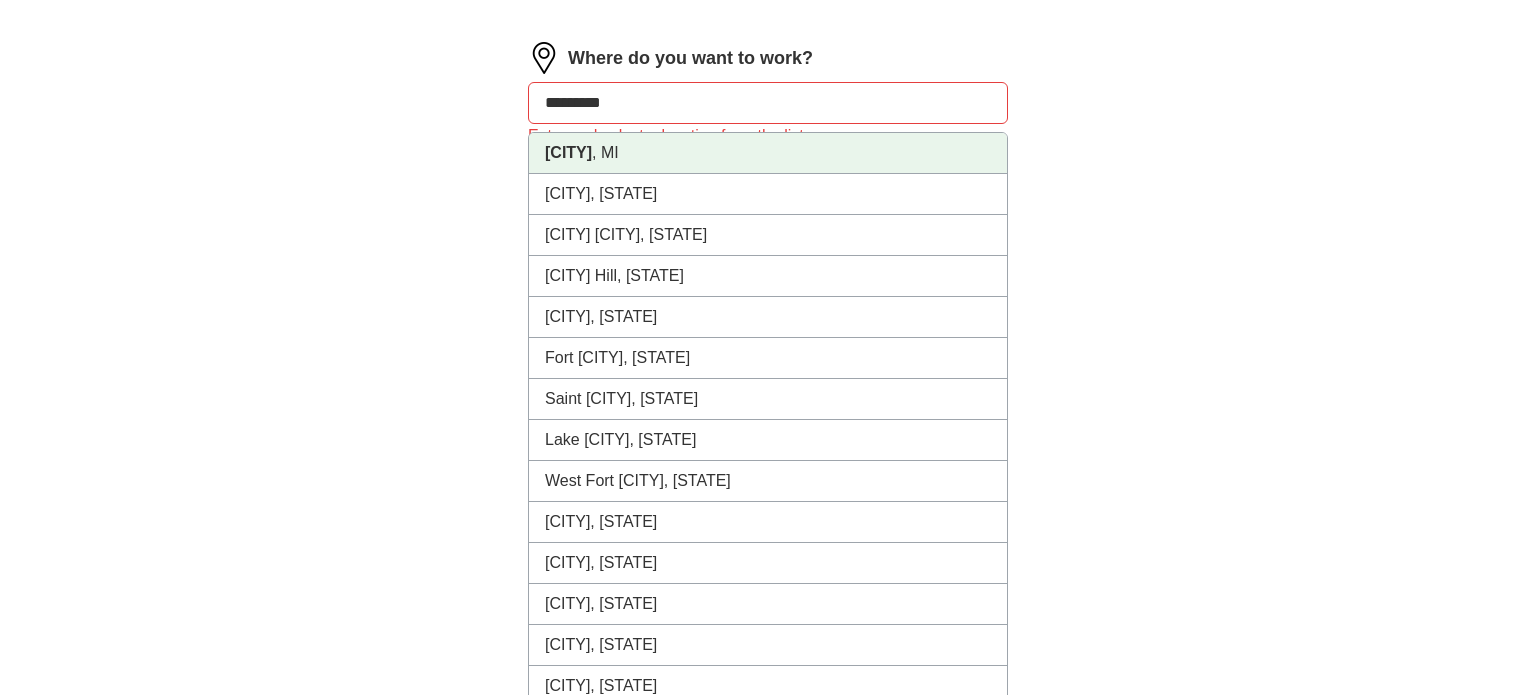 click on "[CITY]" at bounding box center [568, 152] 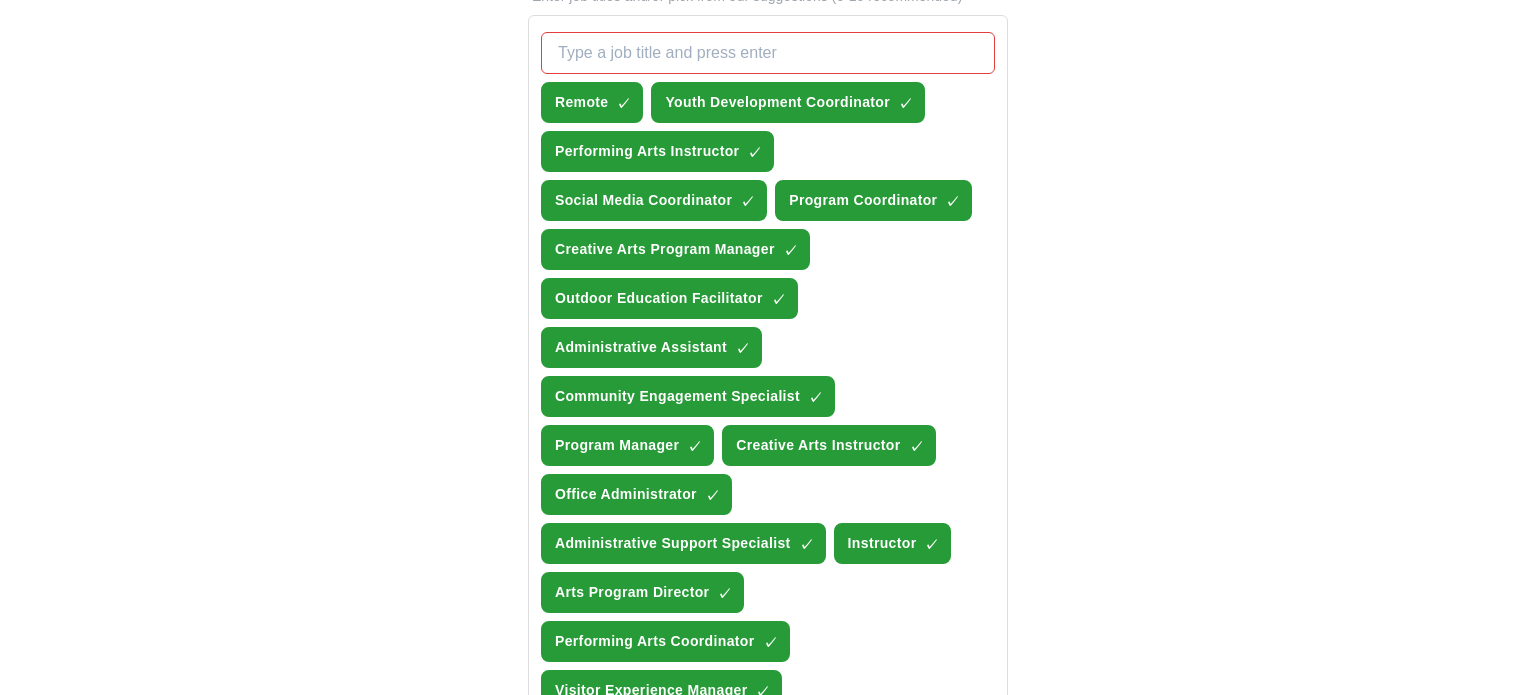 scroll, scrollTop: 722, scrollLeft: 0, axis: vertical 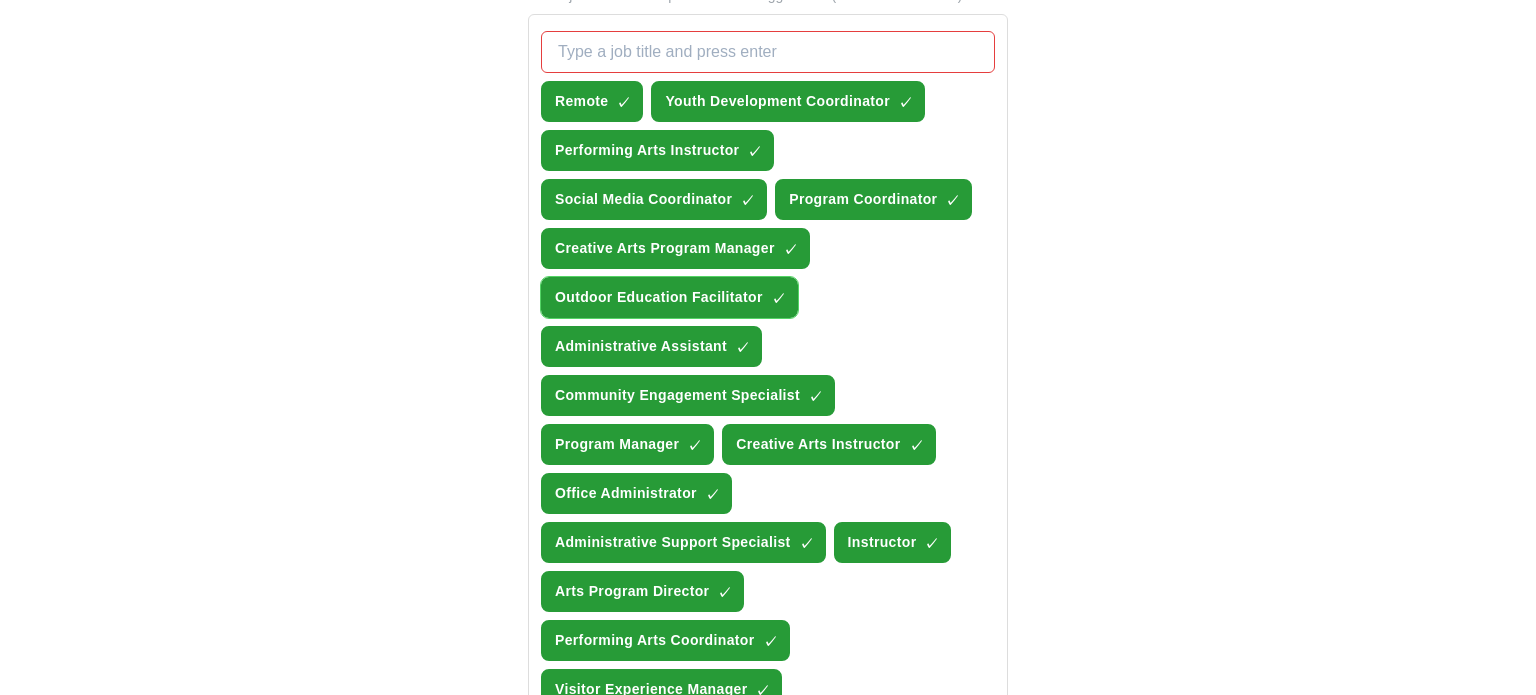 click on "✓ ×" at bounding box center (777, 298) 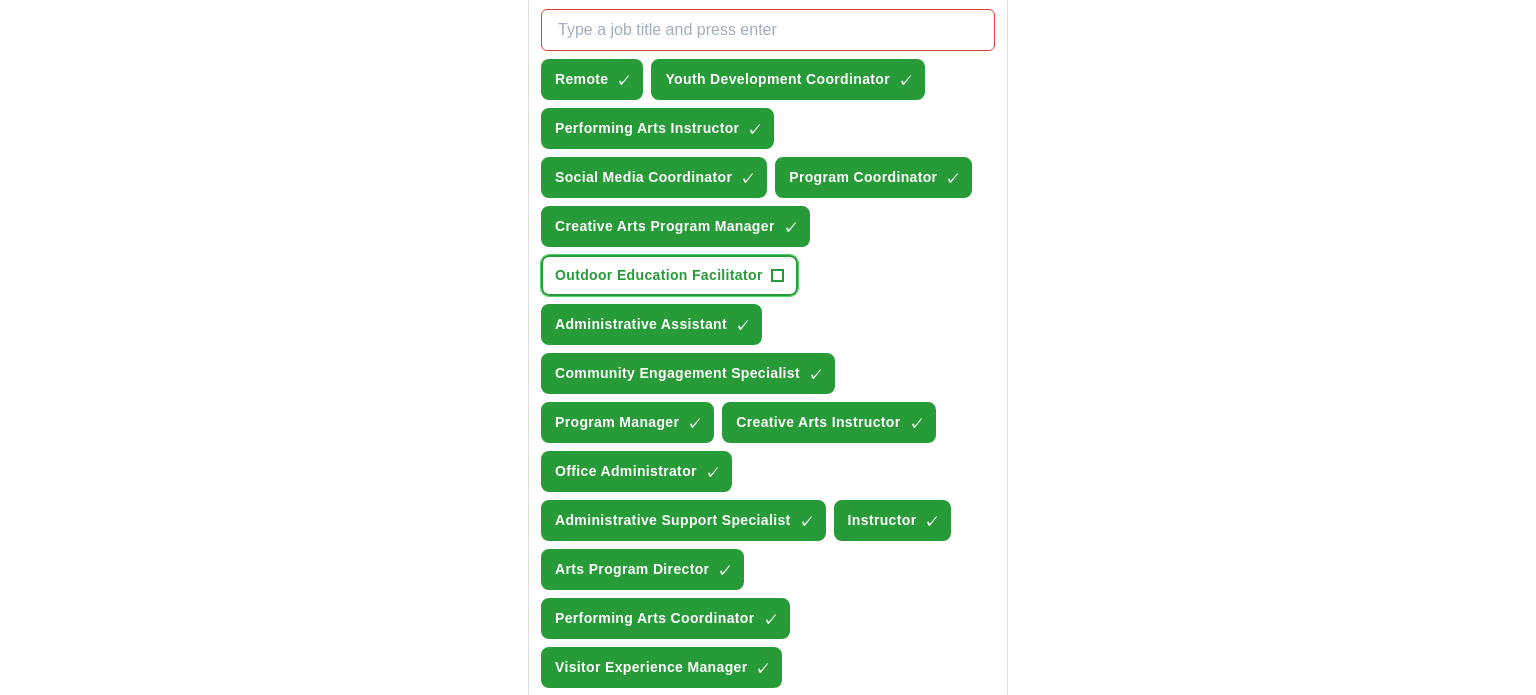 scroll, scrollTop: 740, scrollLeft: 0, axis: vertical 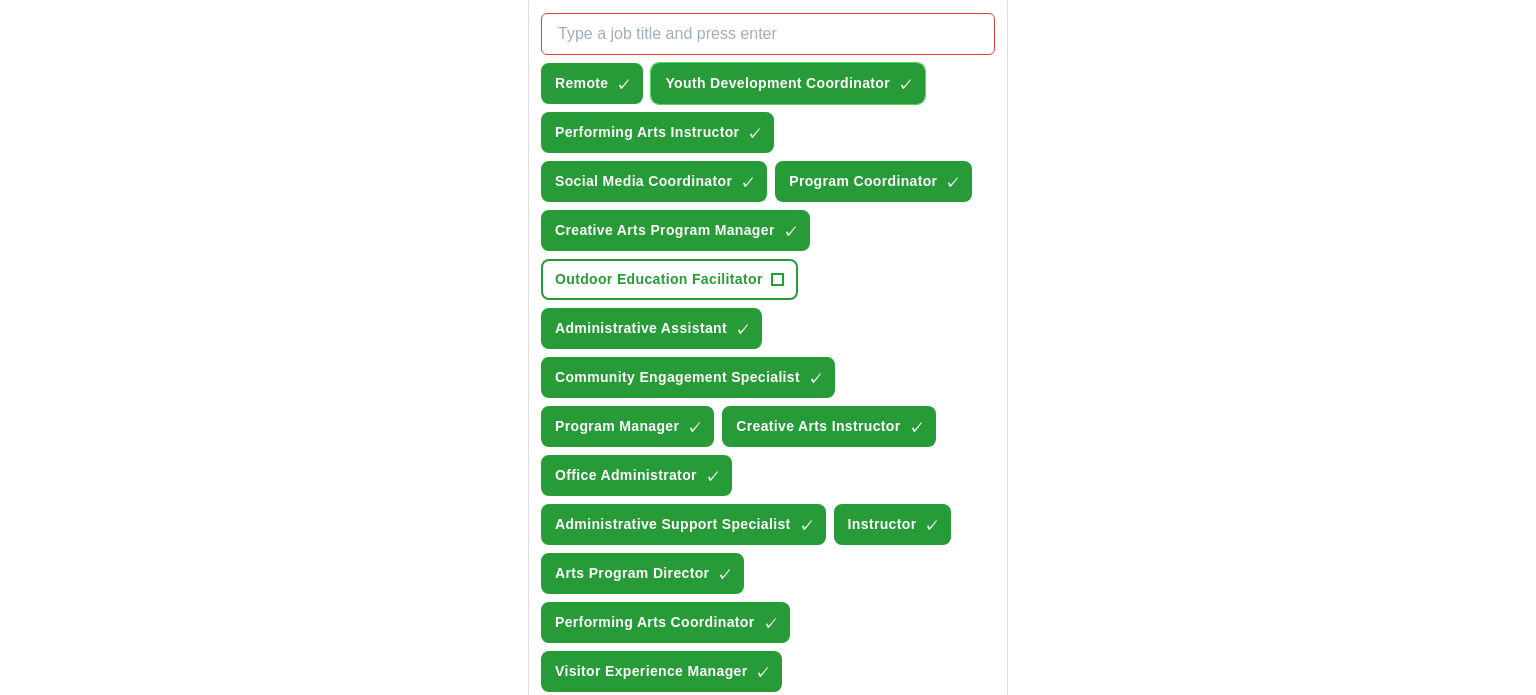 click on "Youth Development Coordinator ✓ ×" at bounding box center [788, 83] 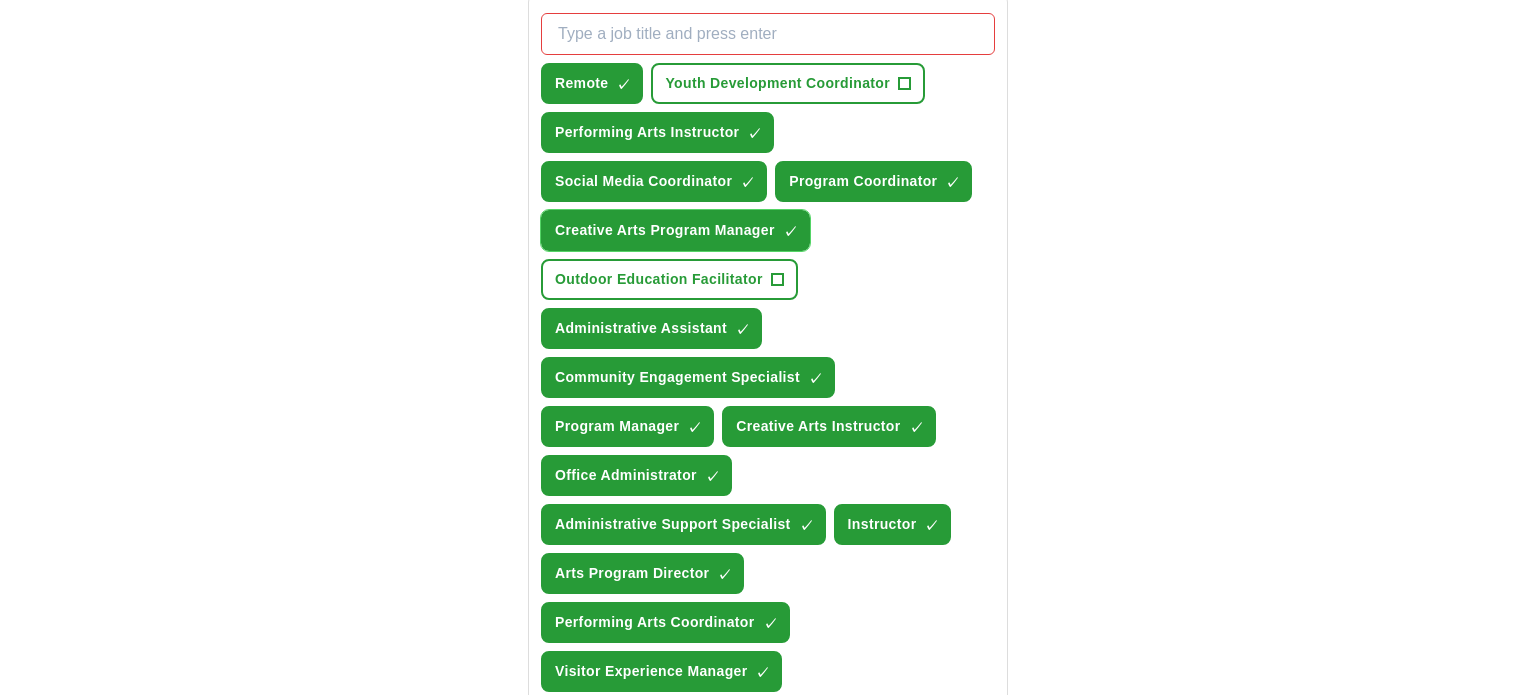 click on "Creative Arts Program Manager ✓ ×" at bounding box center (675, 230) 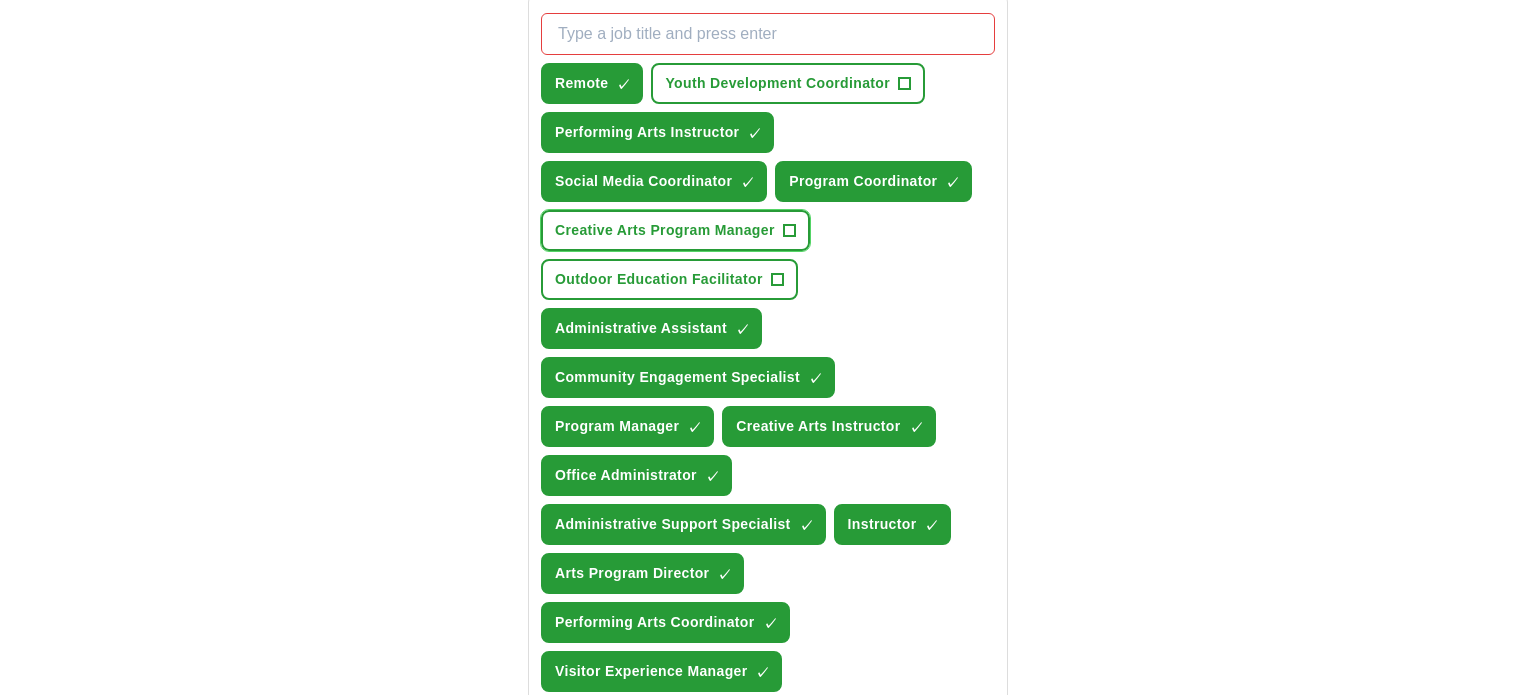 scroll, scrollTop: 890, scrollLeft: 0, axis: vertical 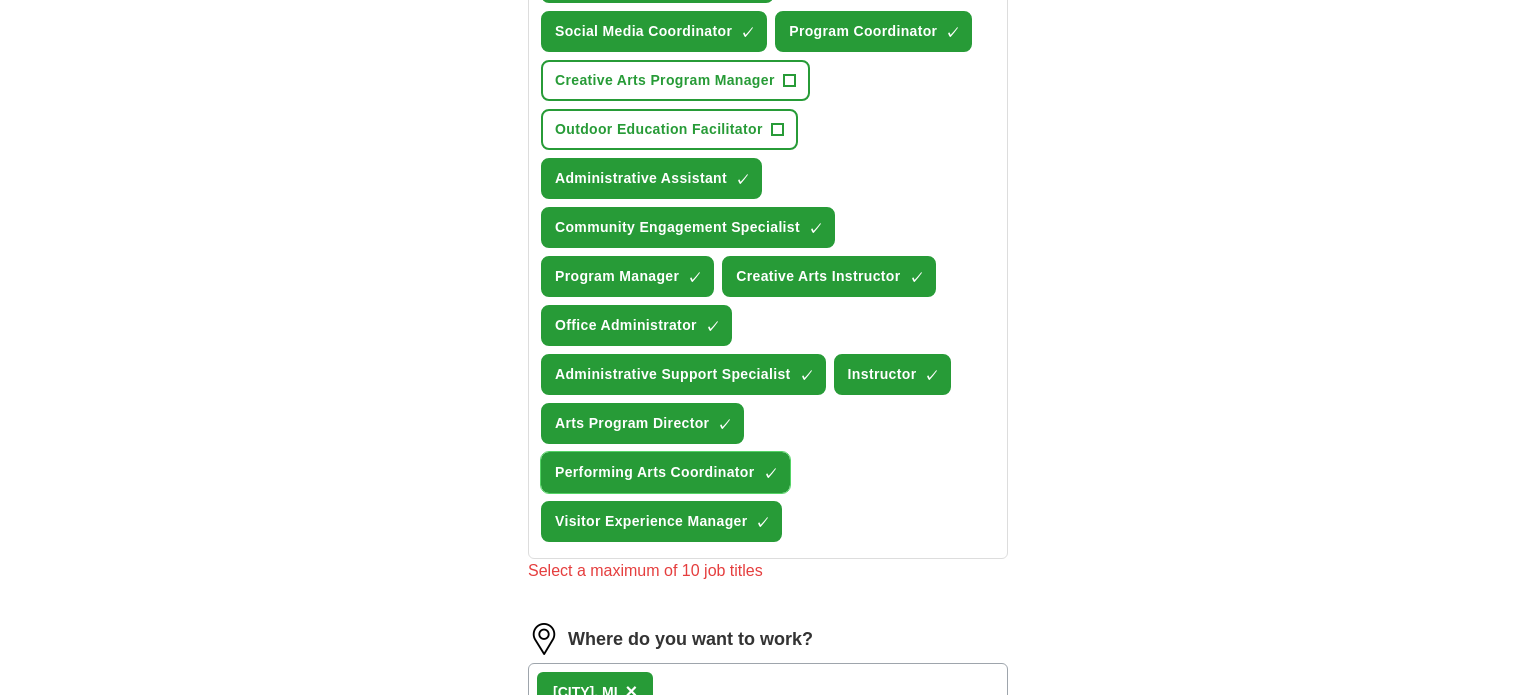 click on "×" at bounding box center [0, 0] 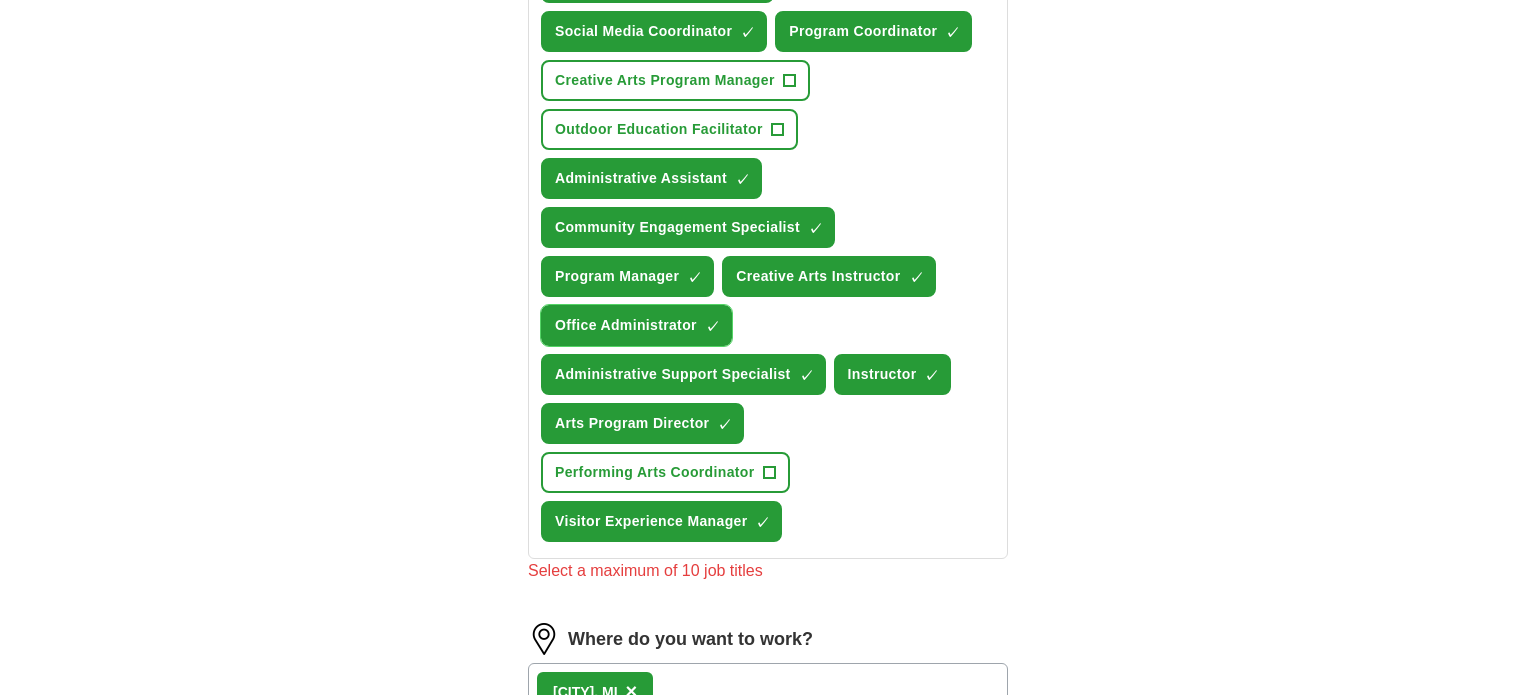 click on "Office Administrator" at bounding box center (626, 325) 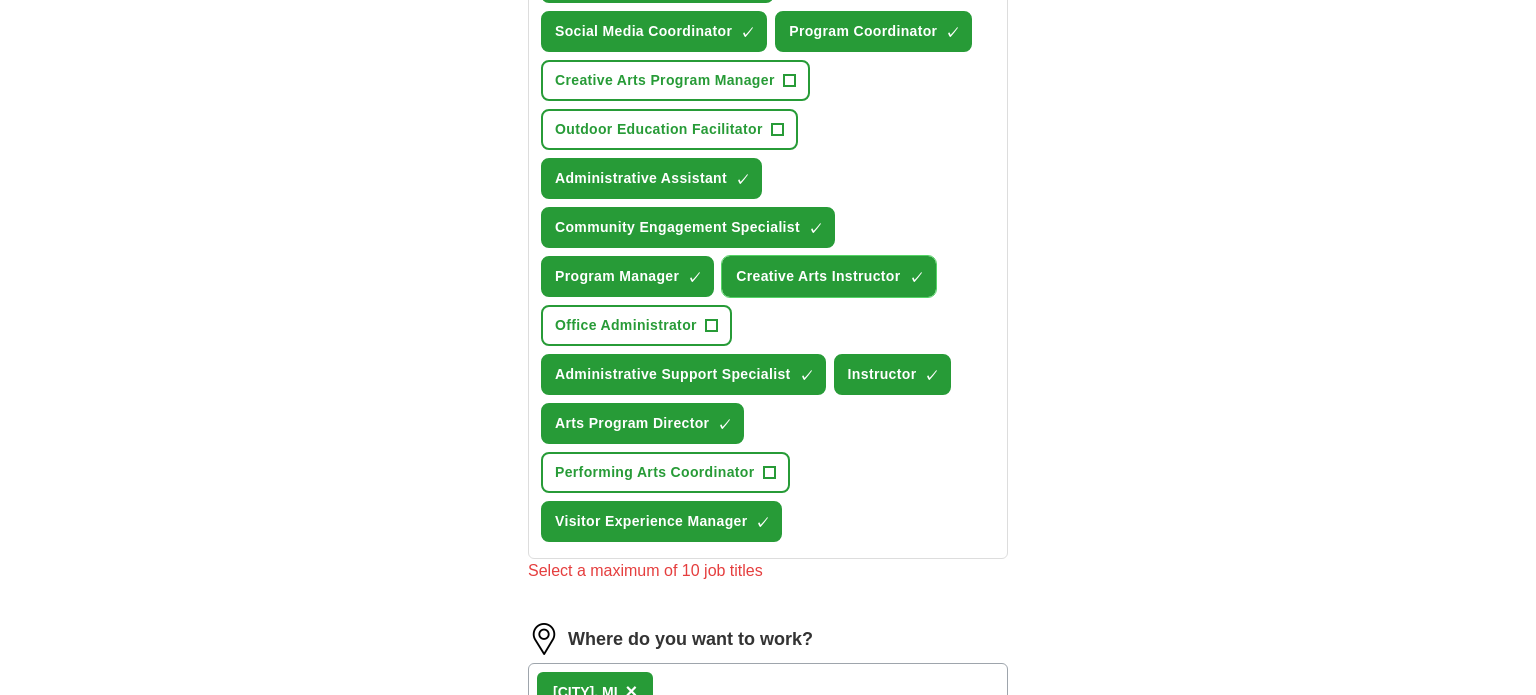 click on "Creative Arts Instructor" at bounding box center [818, 276] 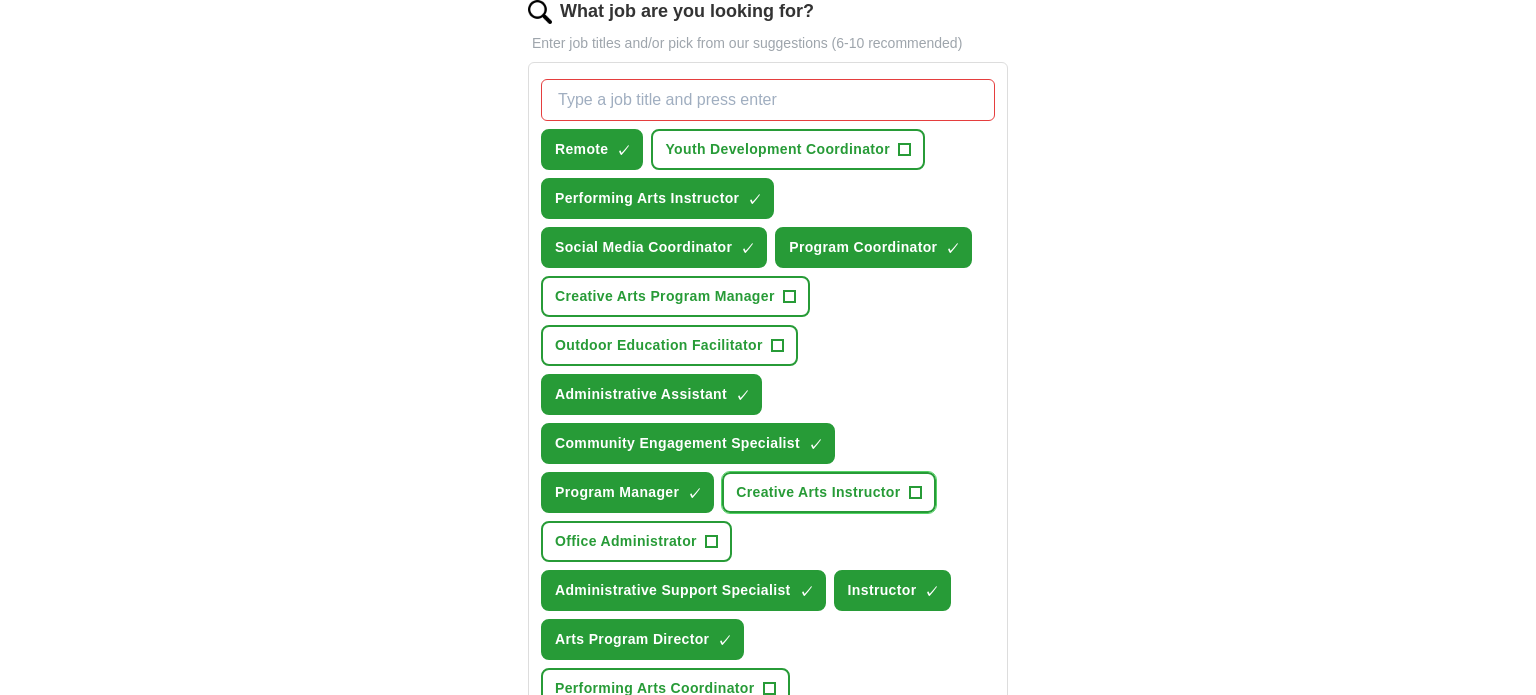 scroll, scrollTop: 676, scrollLeft: 0, axis: vertical 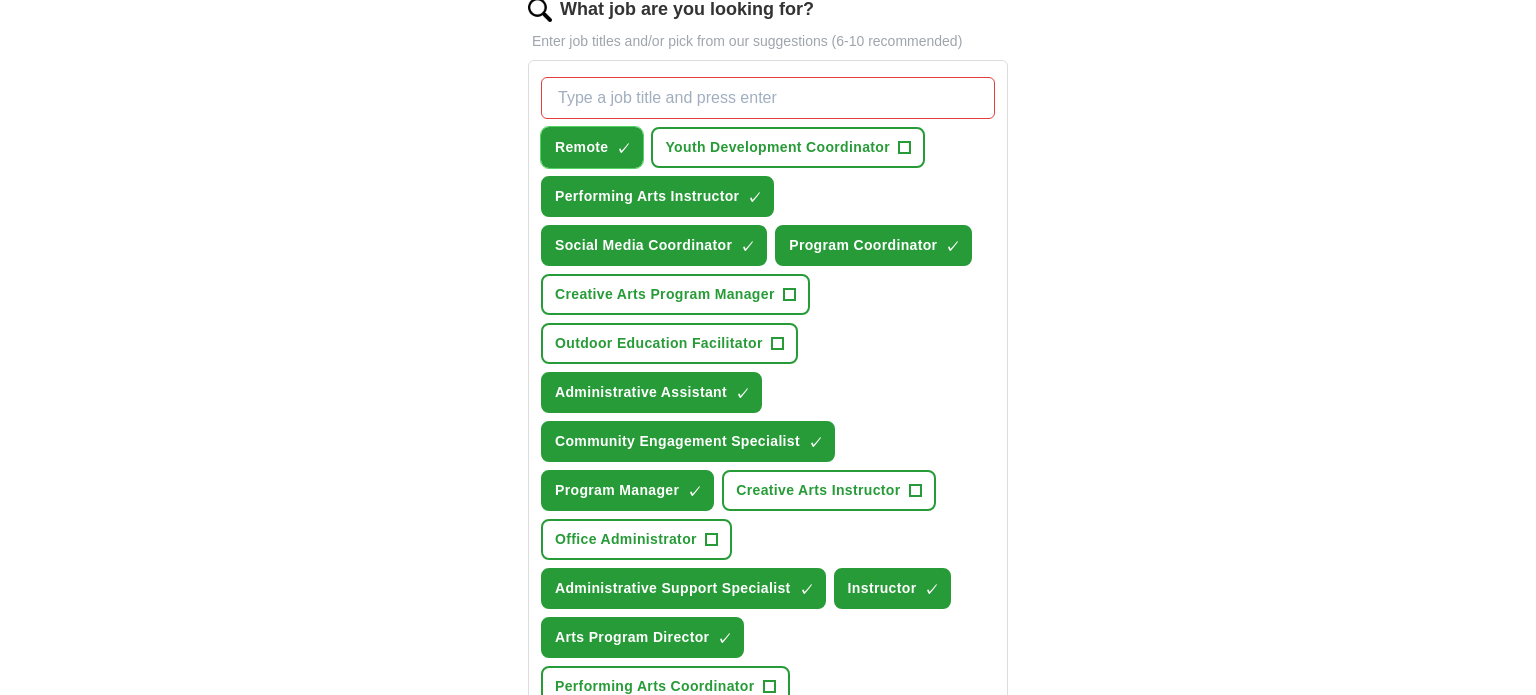 click on "×" at bounding box center (0, 0) 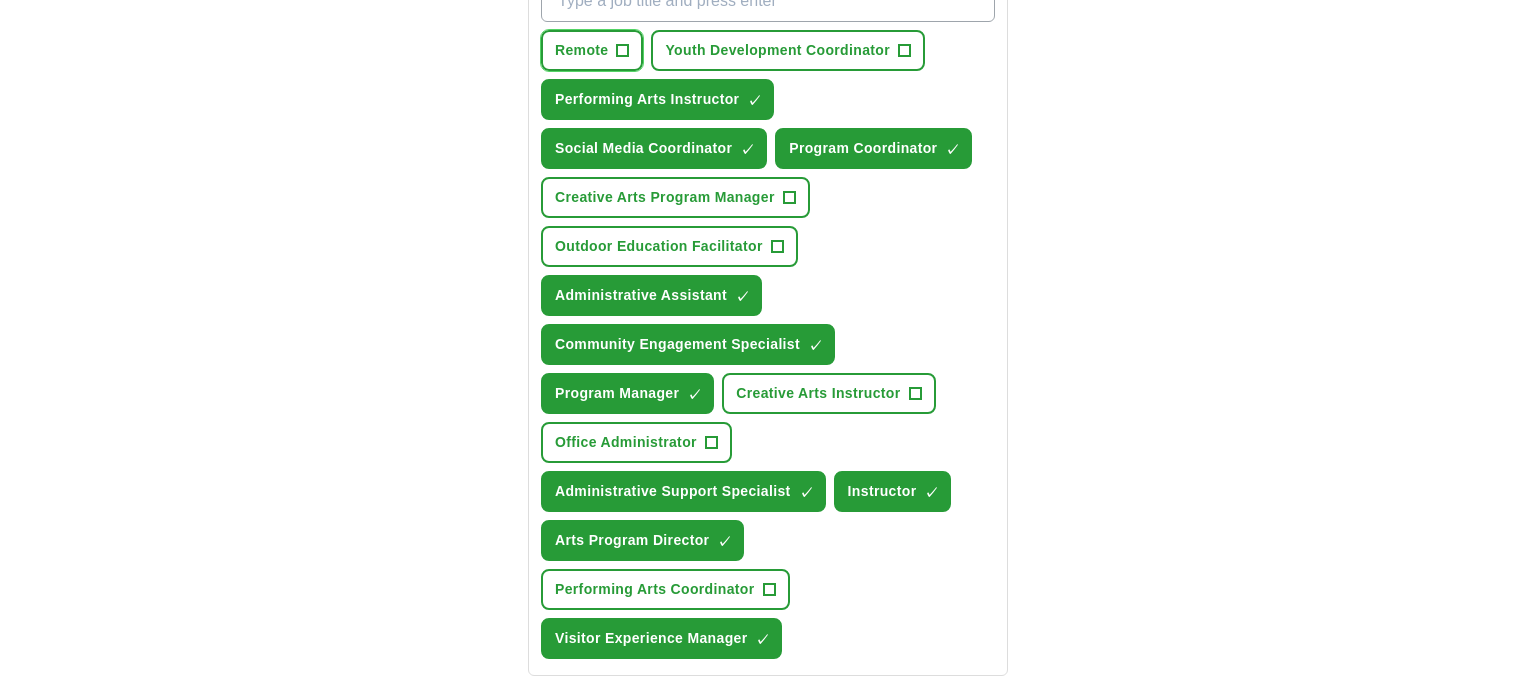 scroll, scrollTop: 772, scrollLeft: 0, axis: vertical 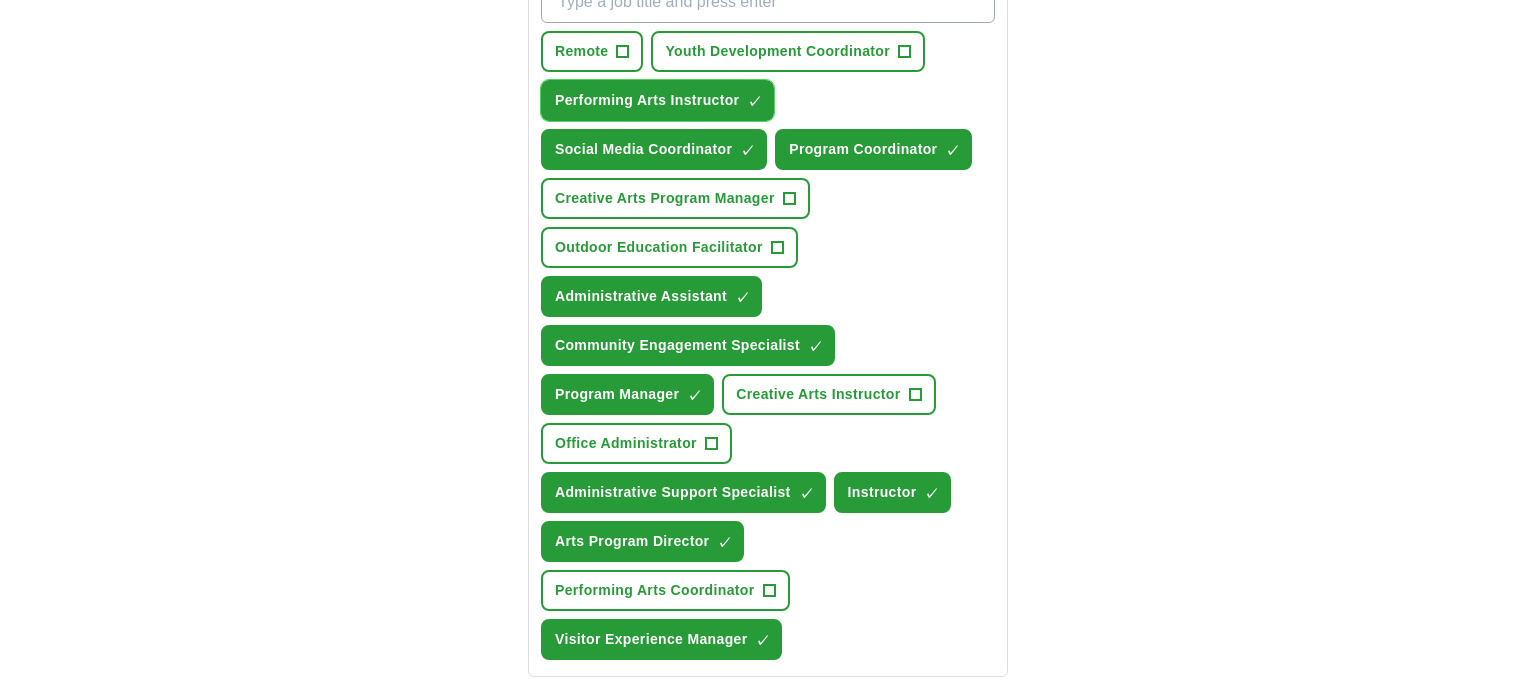 click on "Performing Arts Instructor" at bounding box center (647, 100) 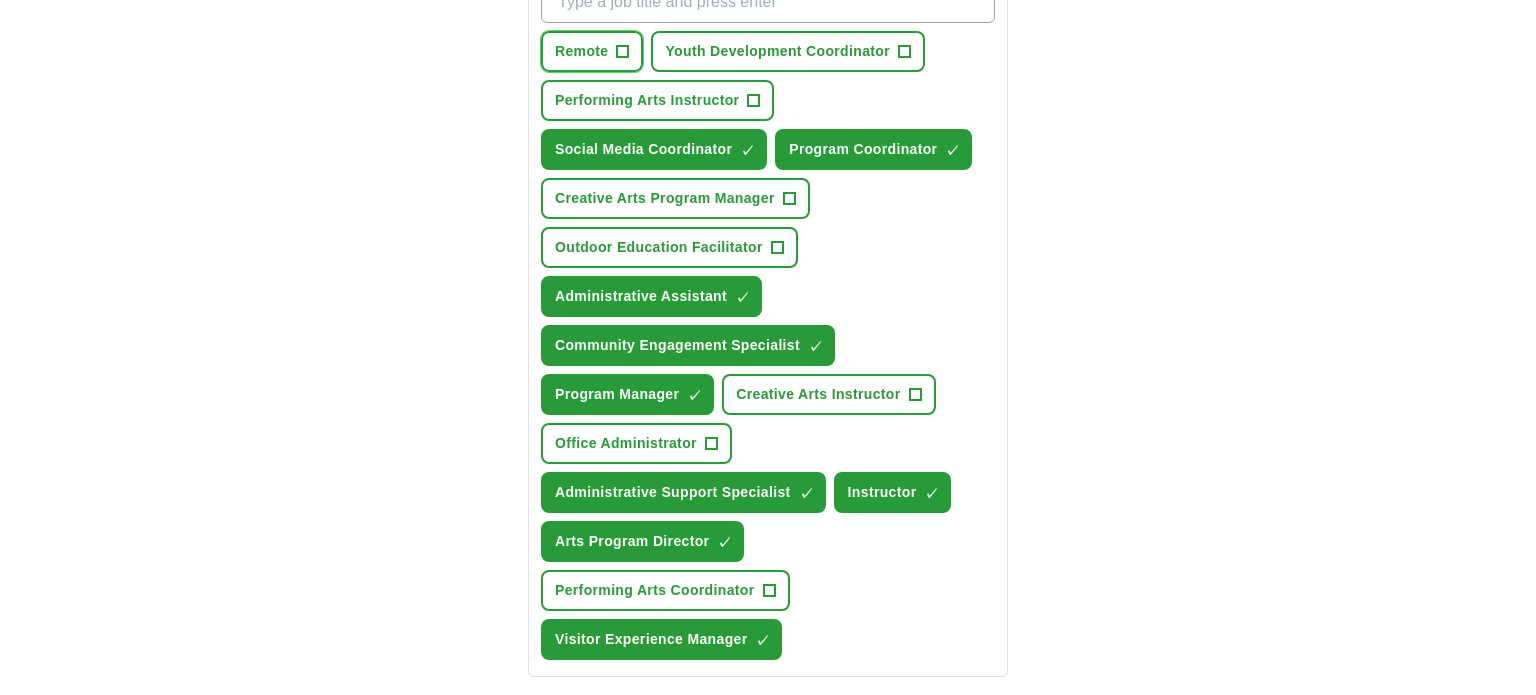 click on "Remote +" at bounding box center [592, 51] 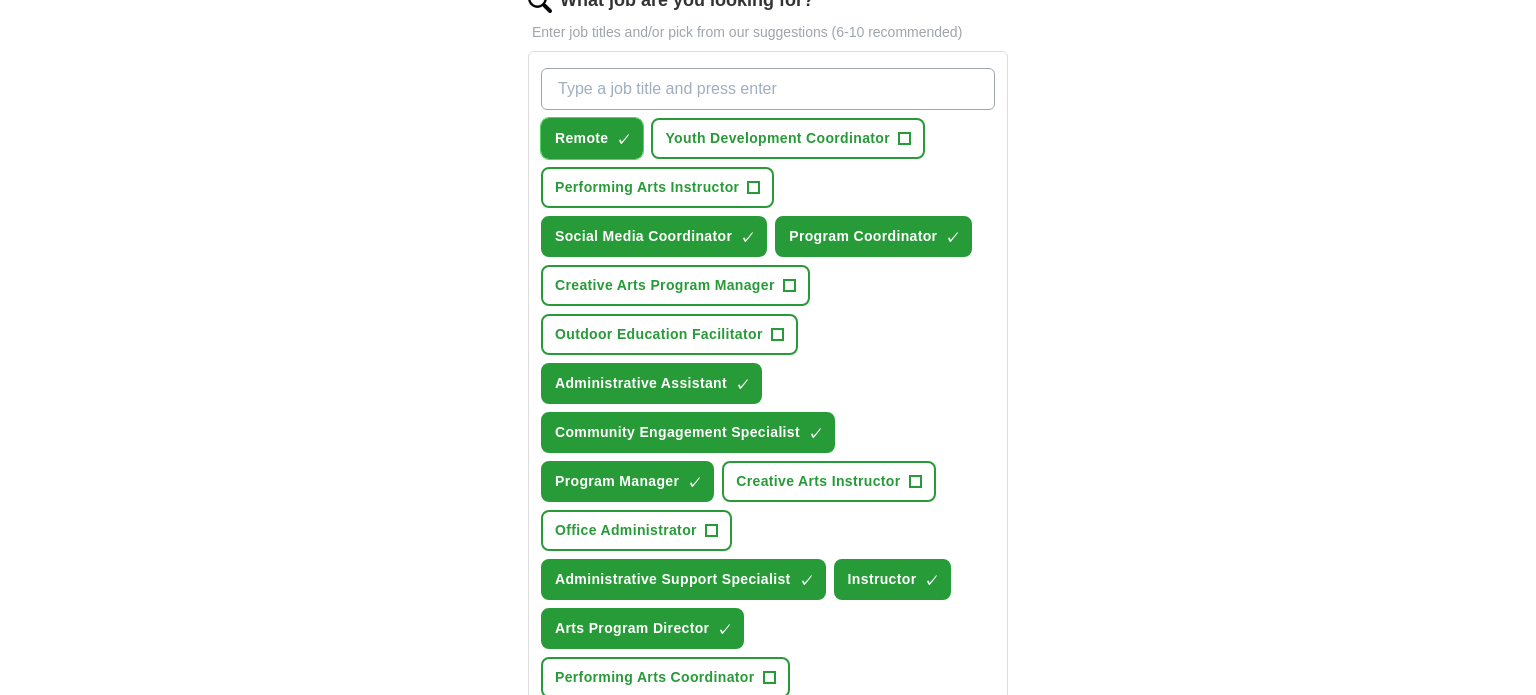 scroll, scrollTop: 675, scrollLeft: 0, axis: vertical 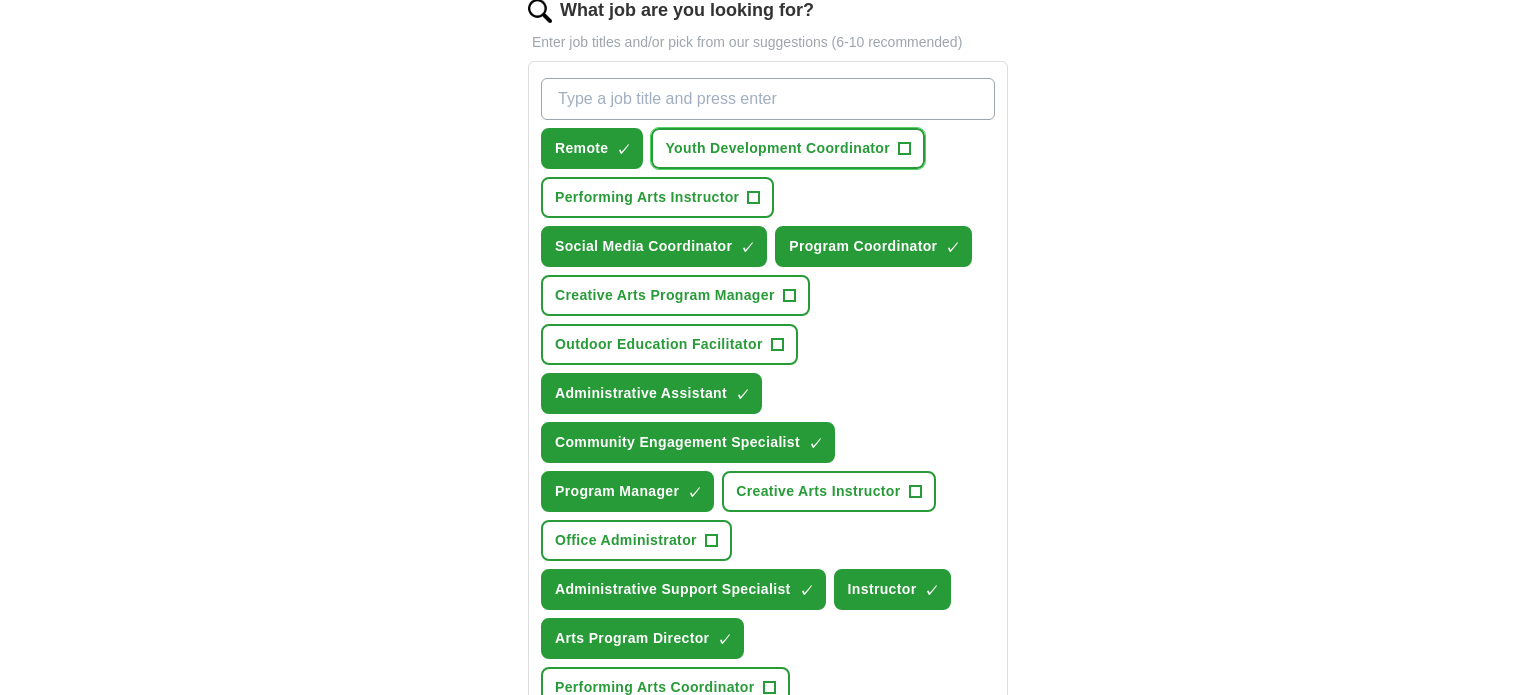 click on "Youth Development Coordinator" at bounding box center [777, 148] 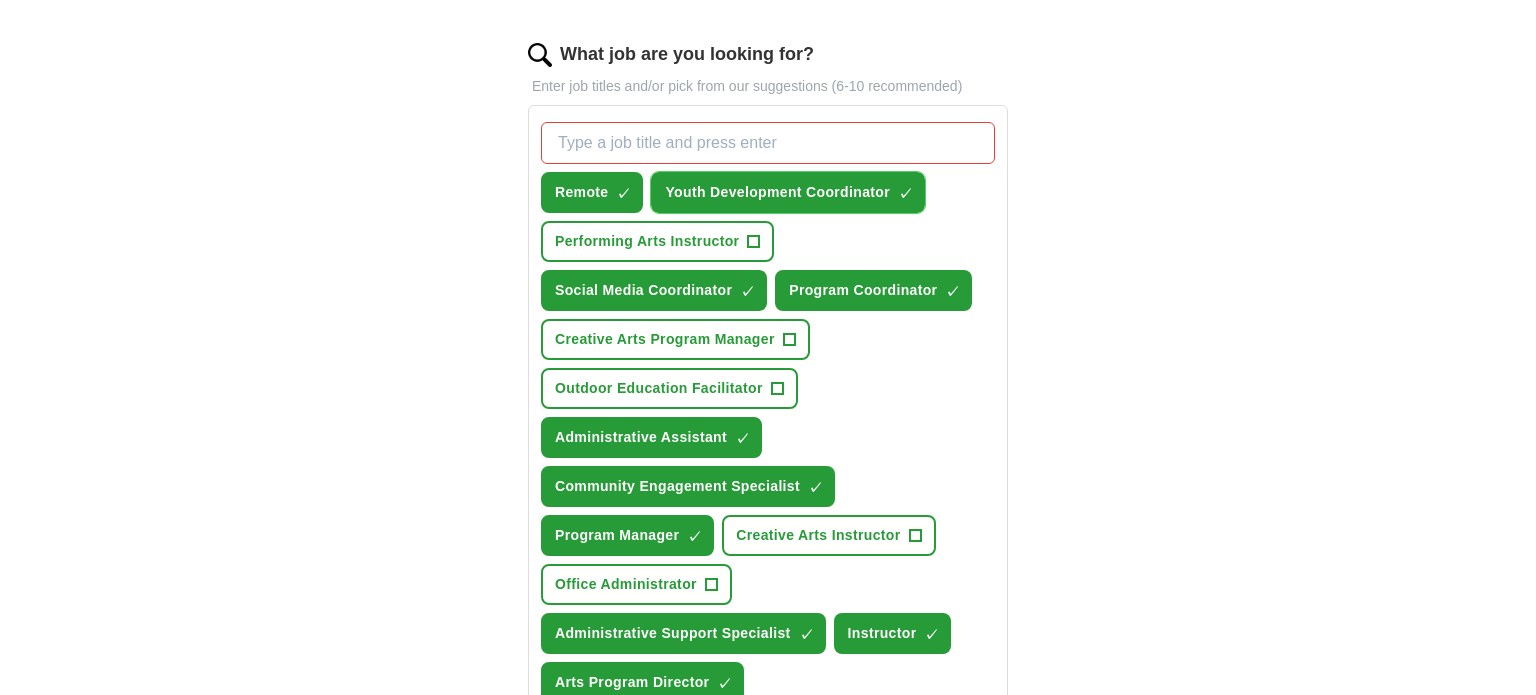 scroll, scrollTop: 589, scrollLeft: 0, axis: vertical 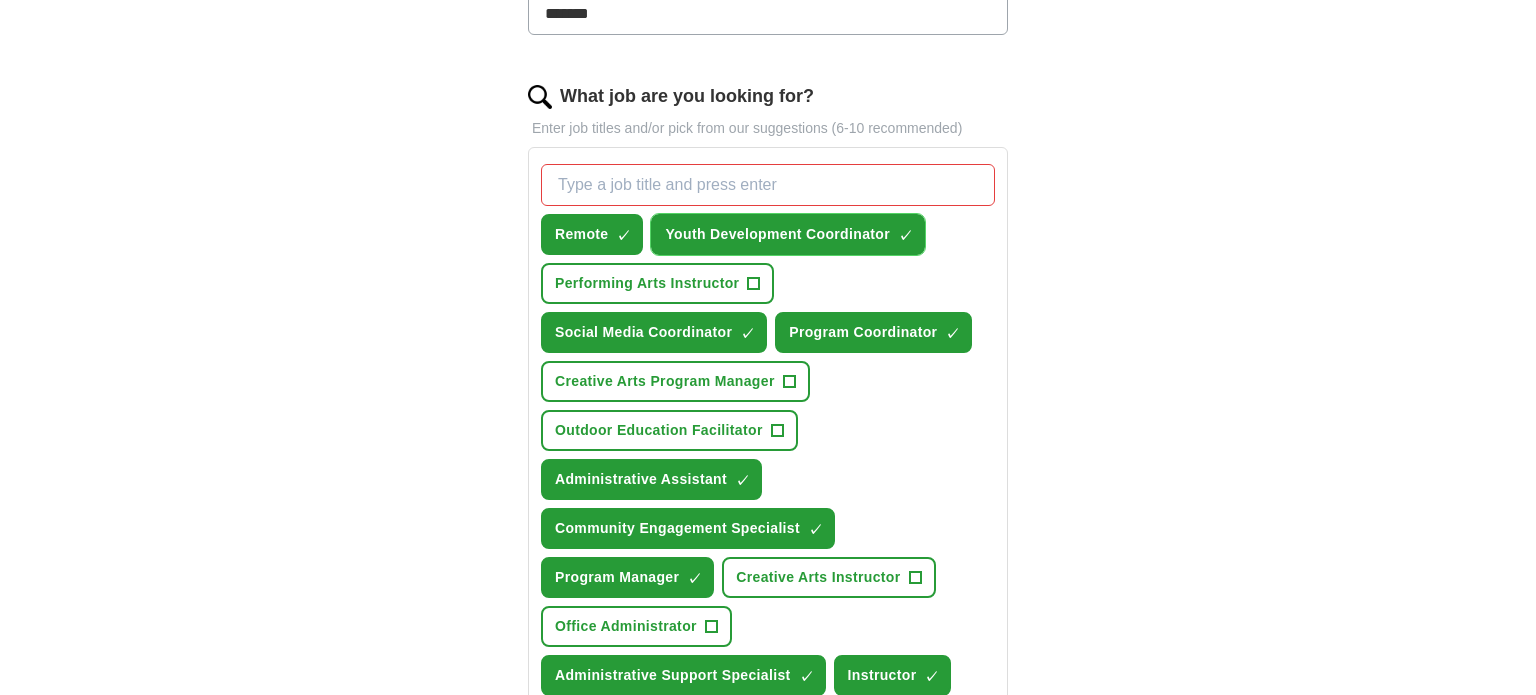 click on "Youth Development Coordinator" at bounding box center [777, 234] 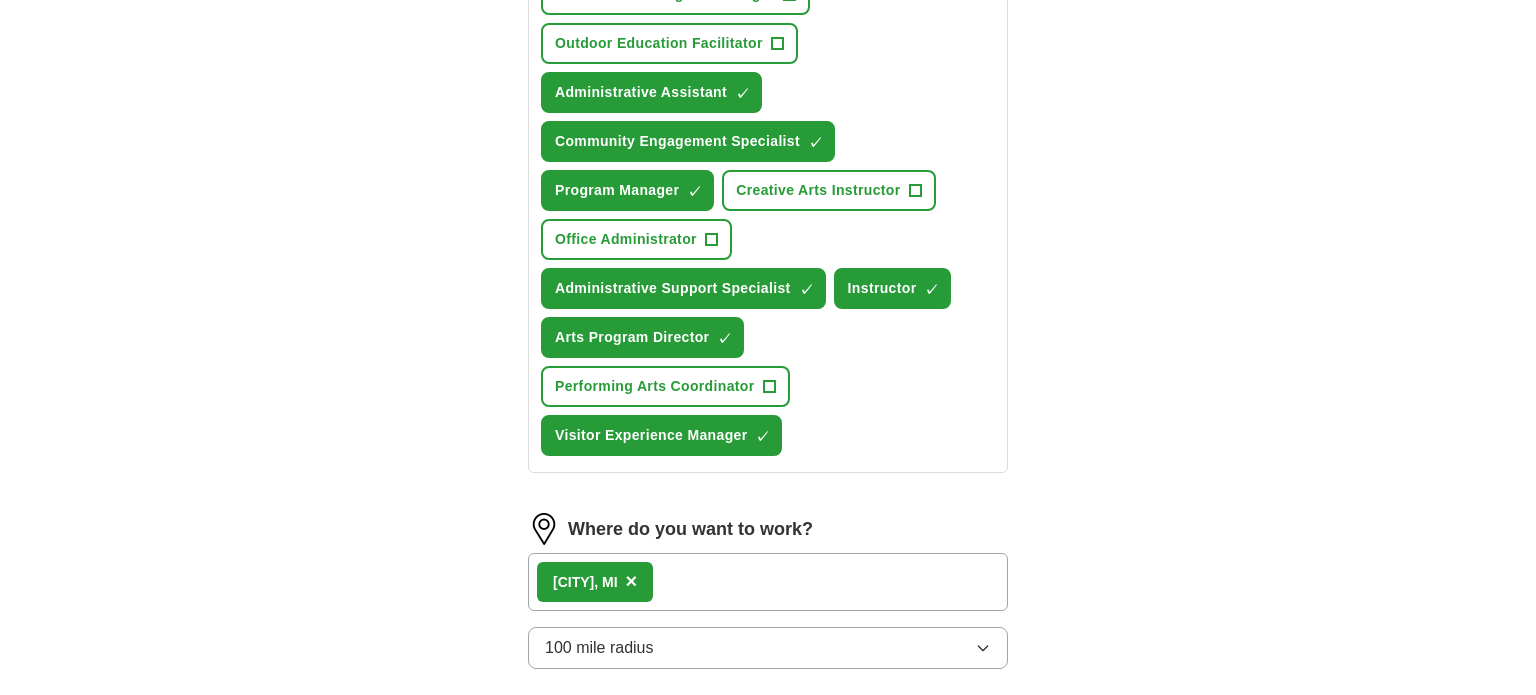 scroll, scrollTop: 1589, scrollLeft: 0, axis: vertical 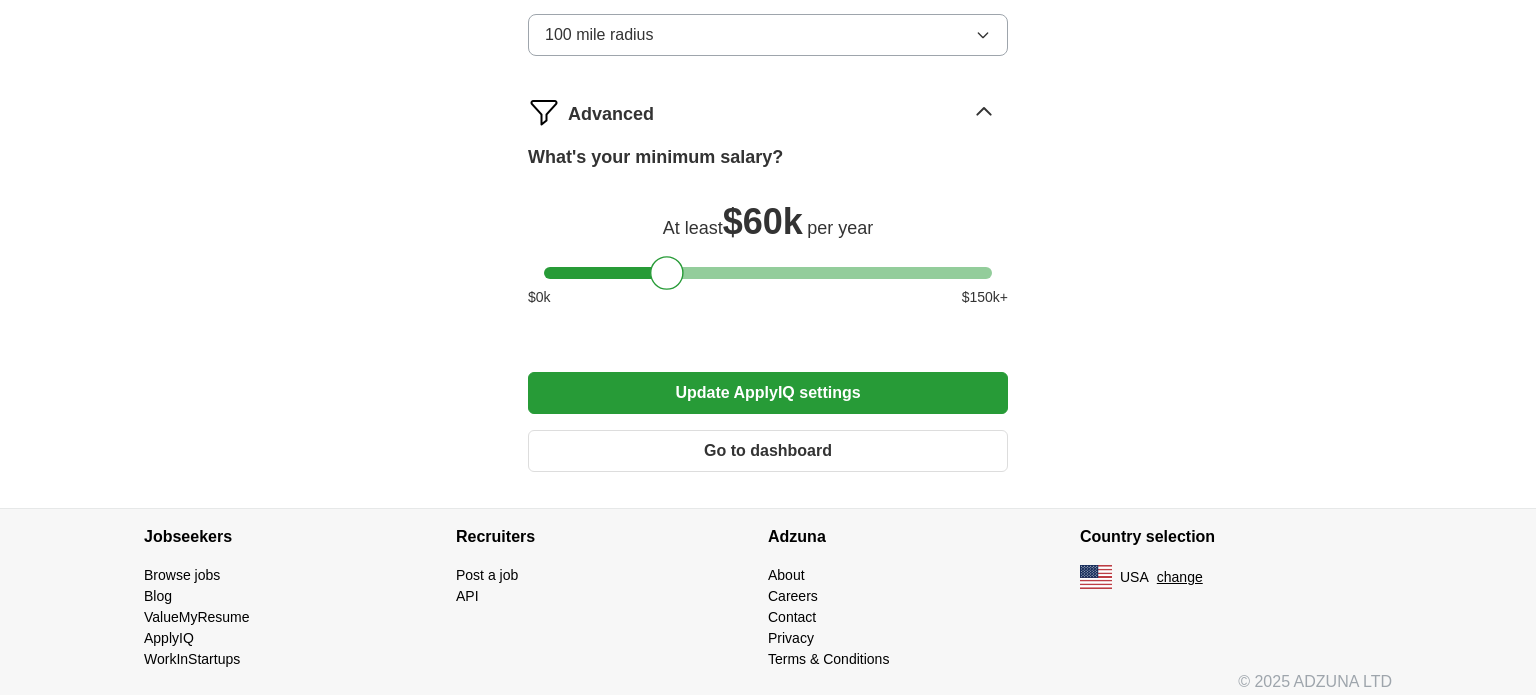 click on "Update ApplyIQ settings" at bounding box center [768, 393] 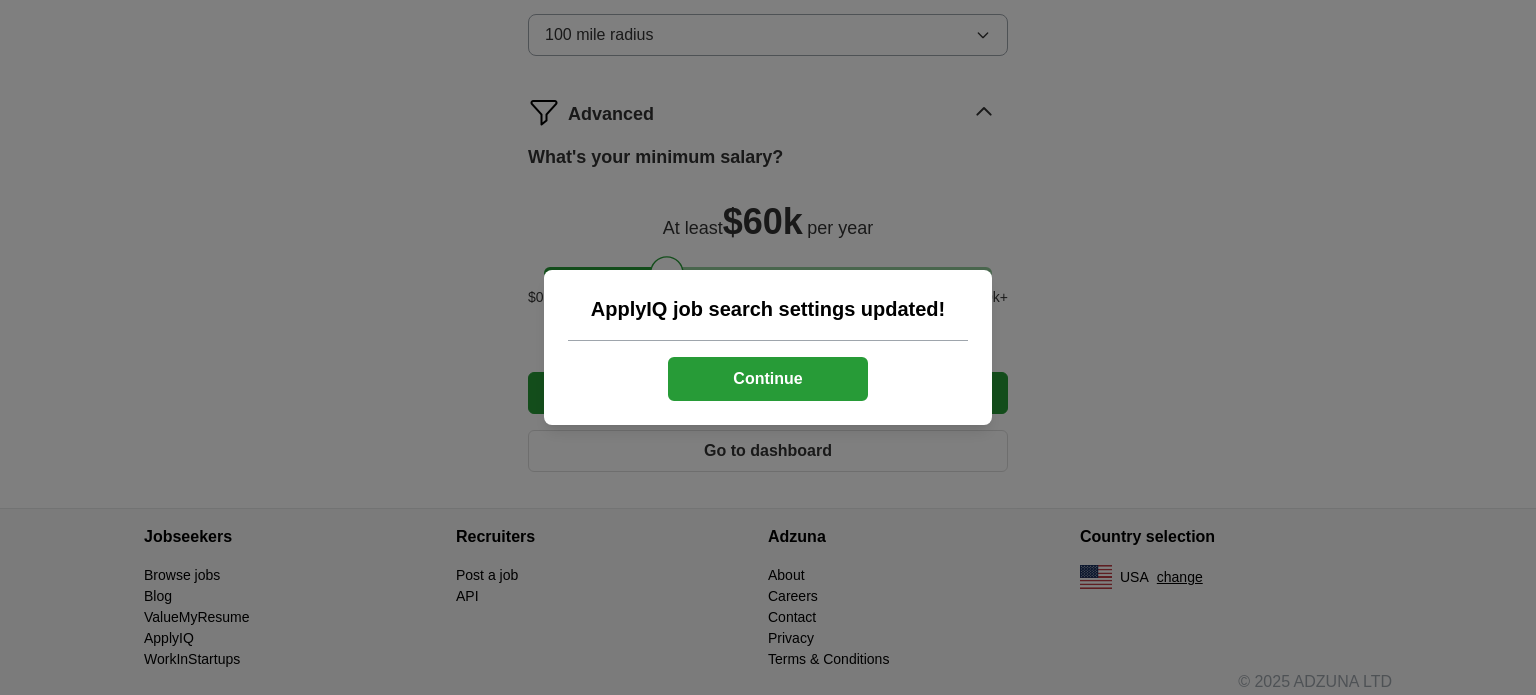 click on "Continue" at bounding box center (768, 379) 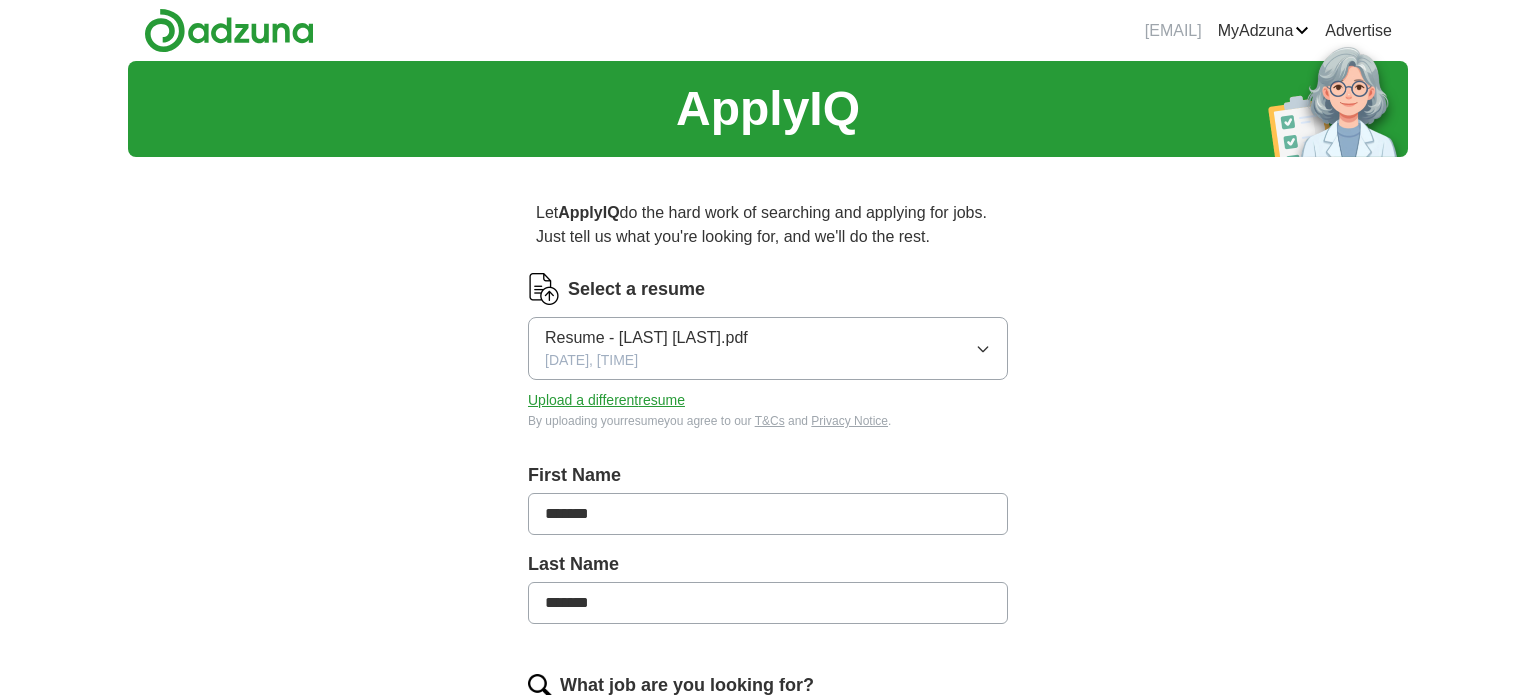 scroll, scrollTop: 0, scrollLeft: 0, axis: both 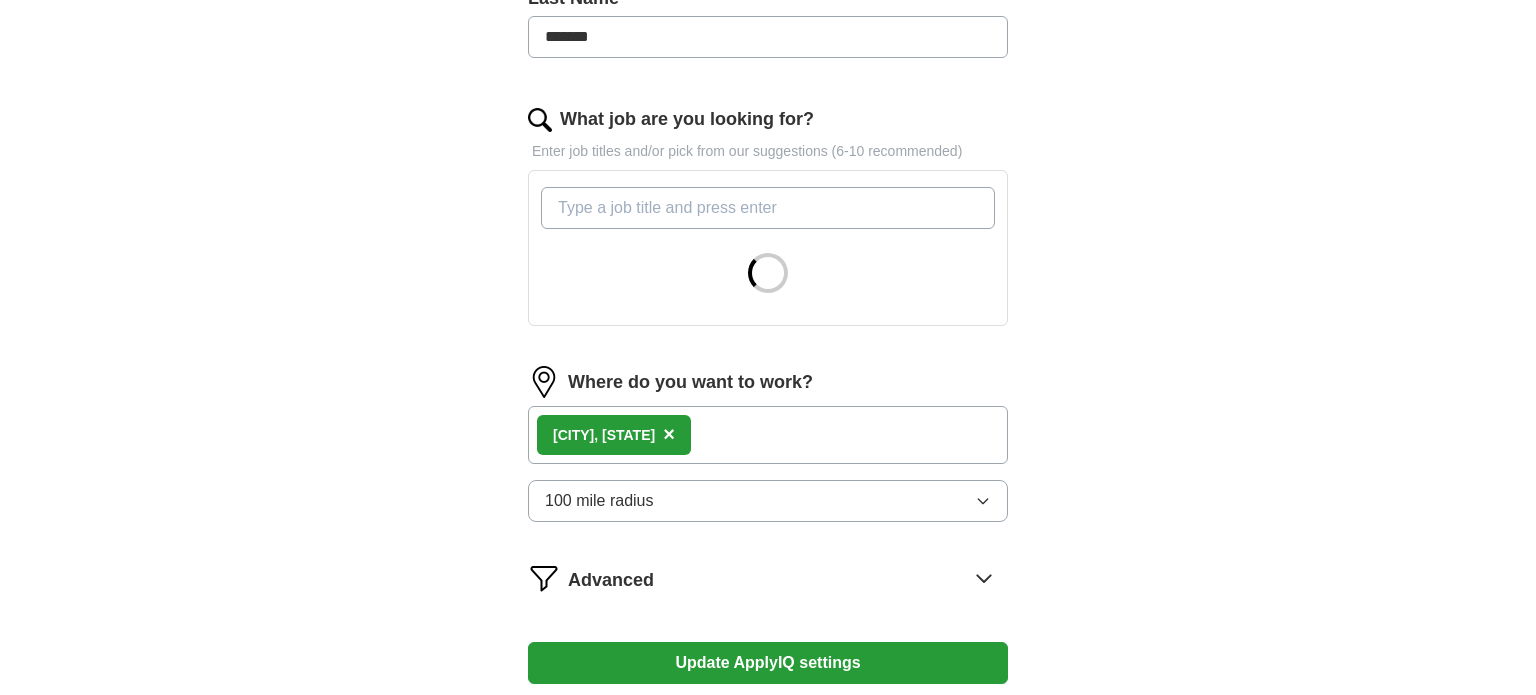 click on "Ann Arbor, MI ×" at bounding box center (614, 435) 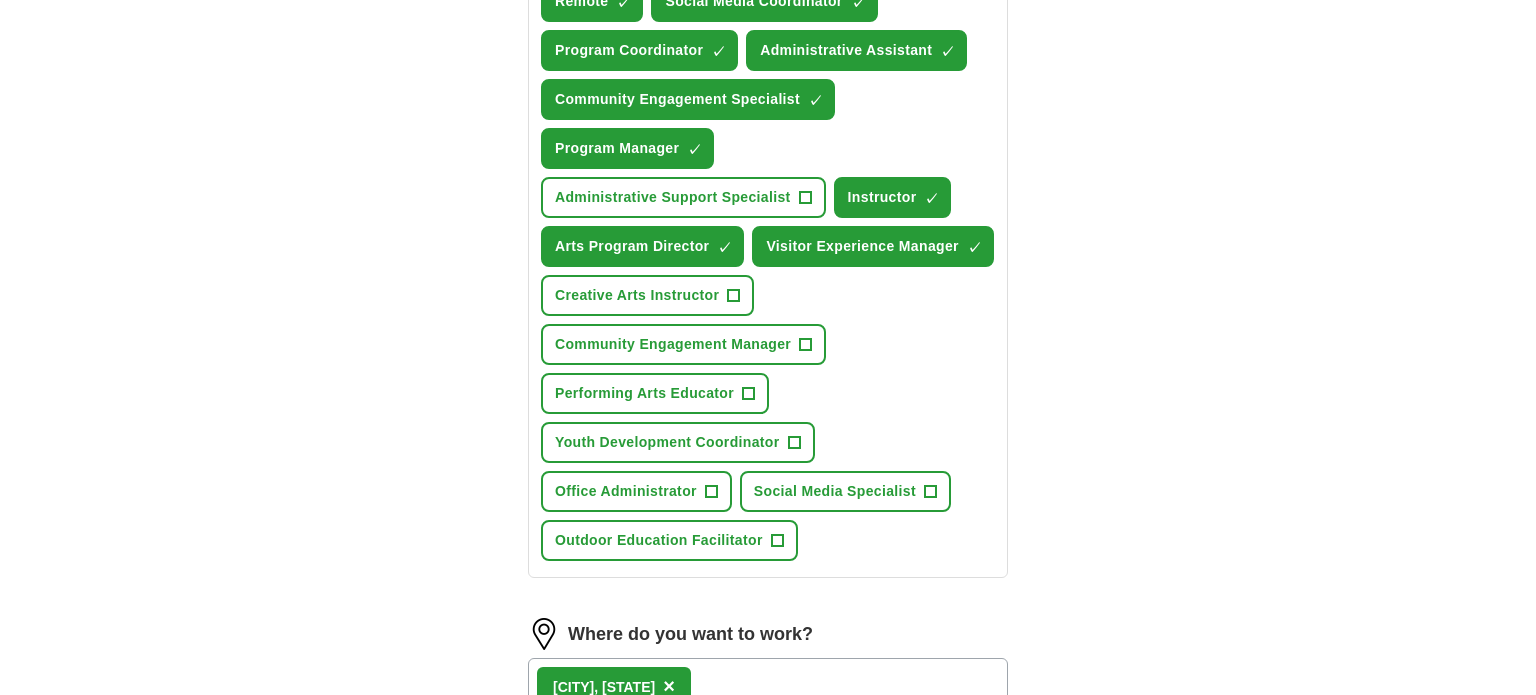 scroll, scrollTop: 836, scrollLeft: 0, axis: vertical 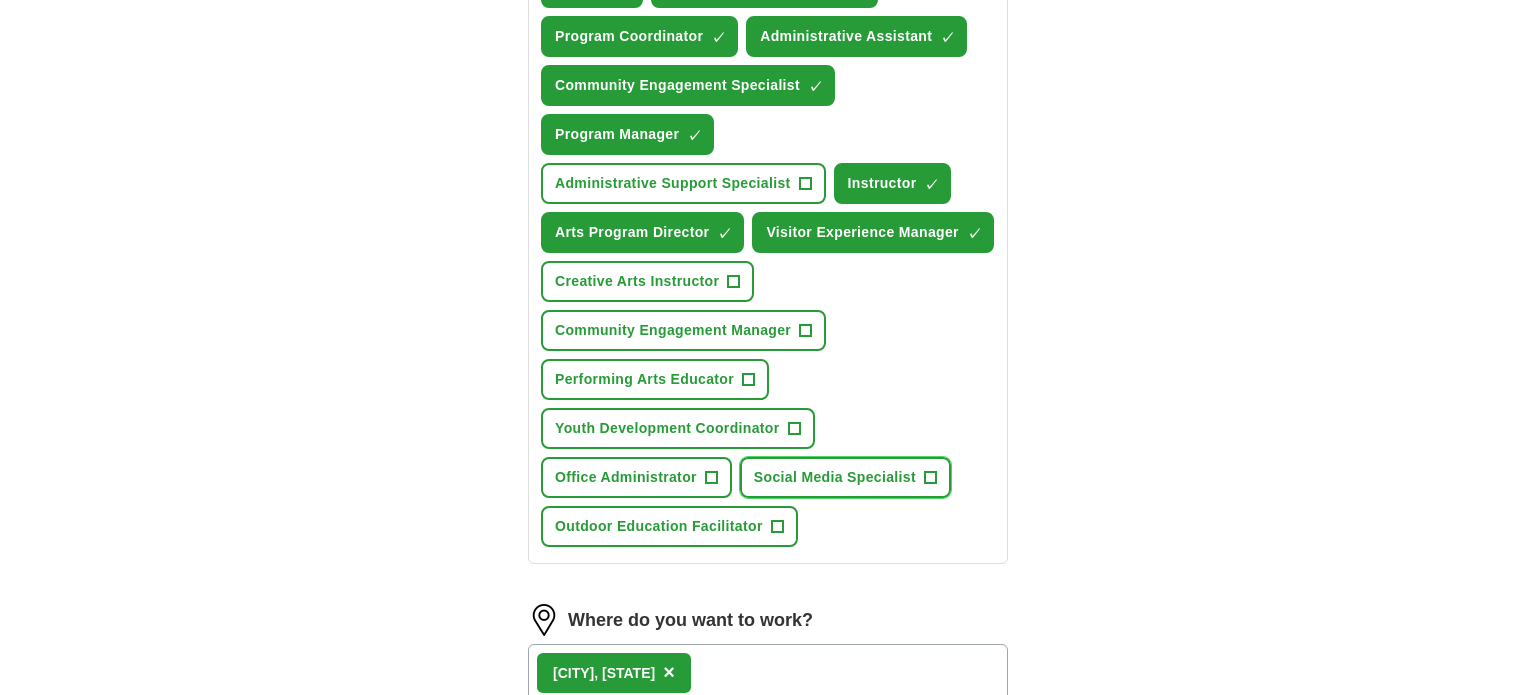 click on "Social Media Specialist +" at bounding box center [845, 477] 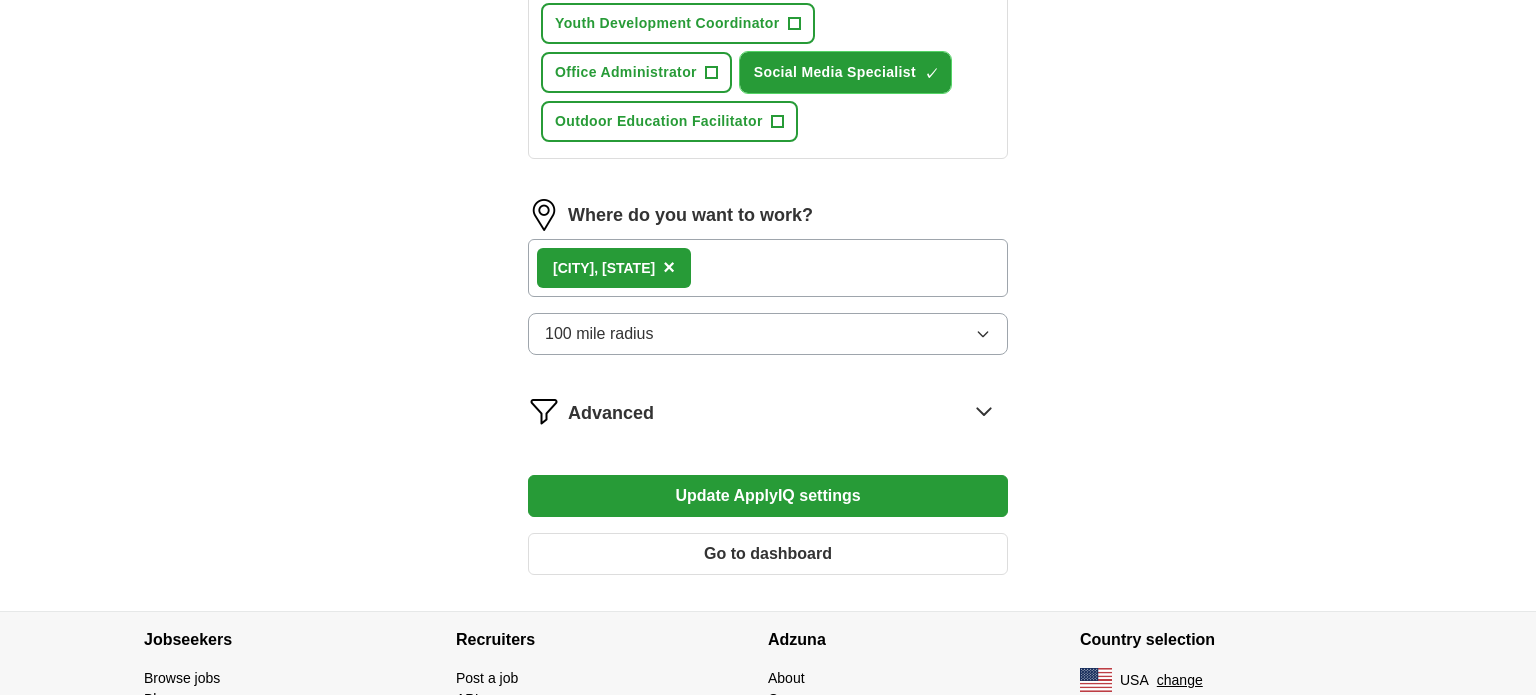 scroll, scrollTop: 1240, scrollLeft: 0, axis: vertical 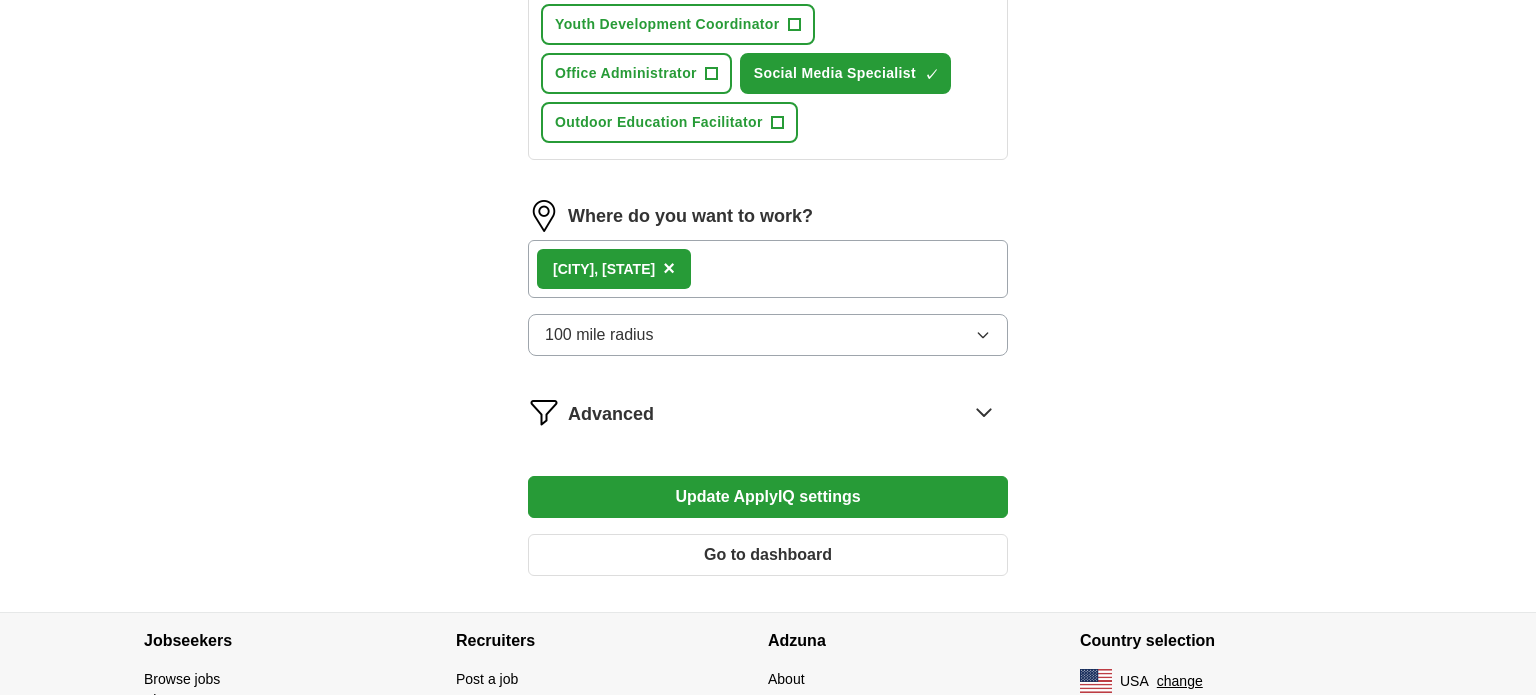 click on "Ann Arbor, MI ×" at bounding box center (614, 269) 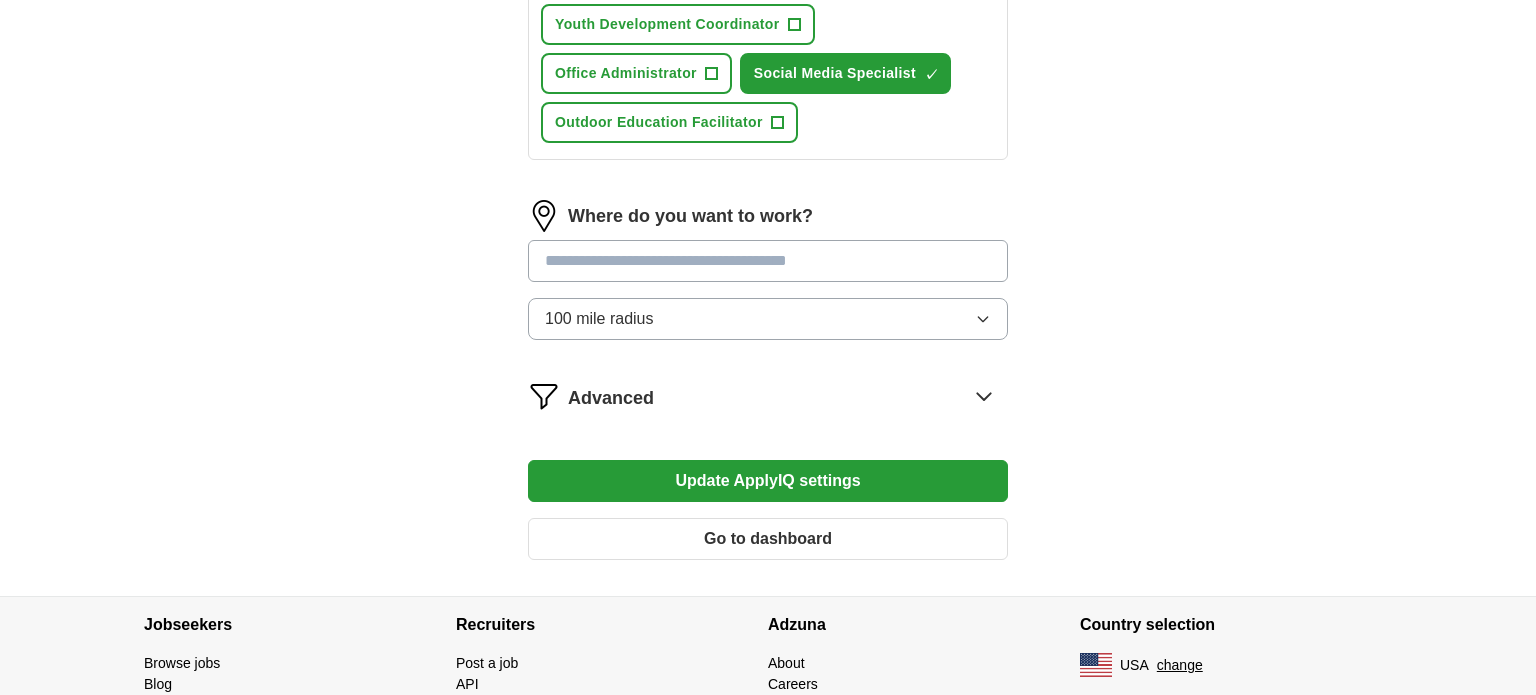 click at bounding box center [768, 261] 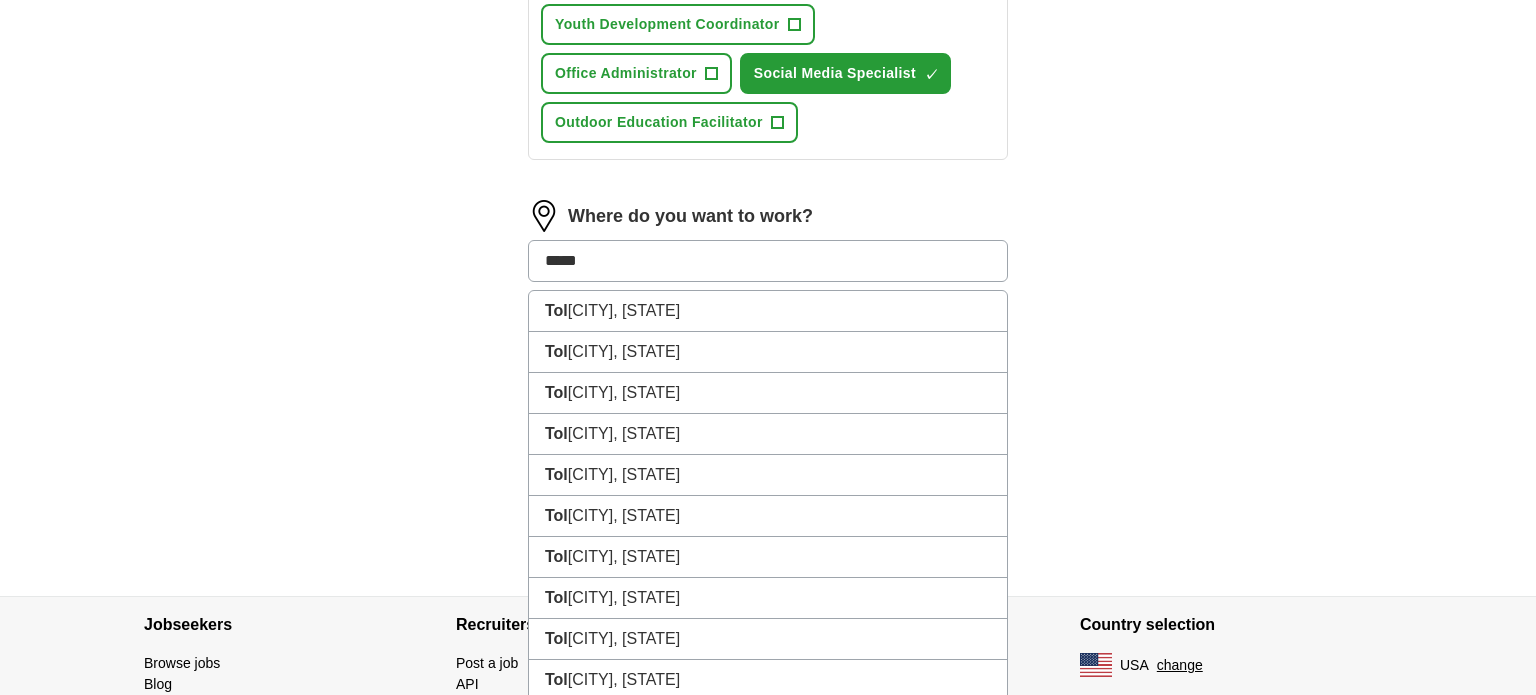 type on "******" 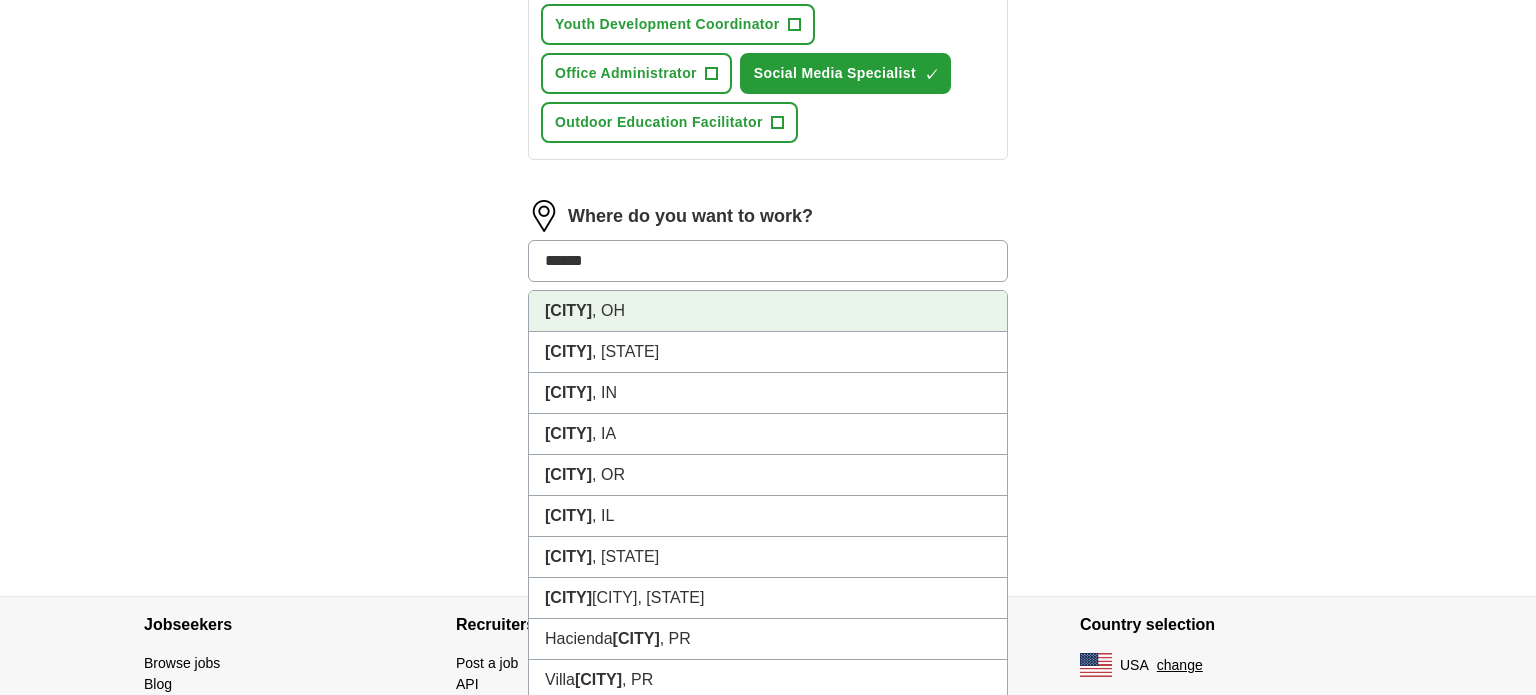 click on "[CITY] , [STATE]" at bounding box center (768, 311) 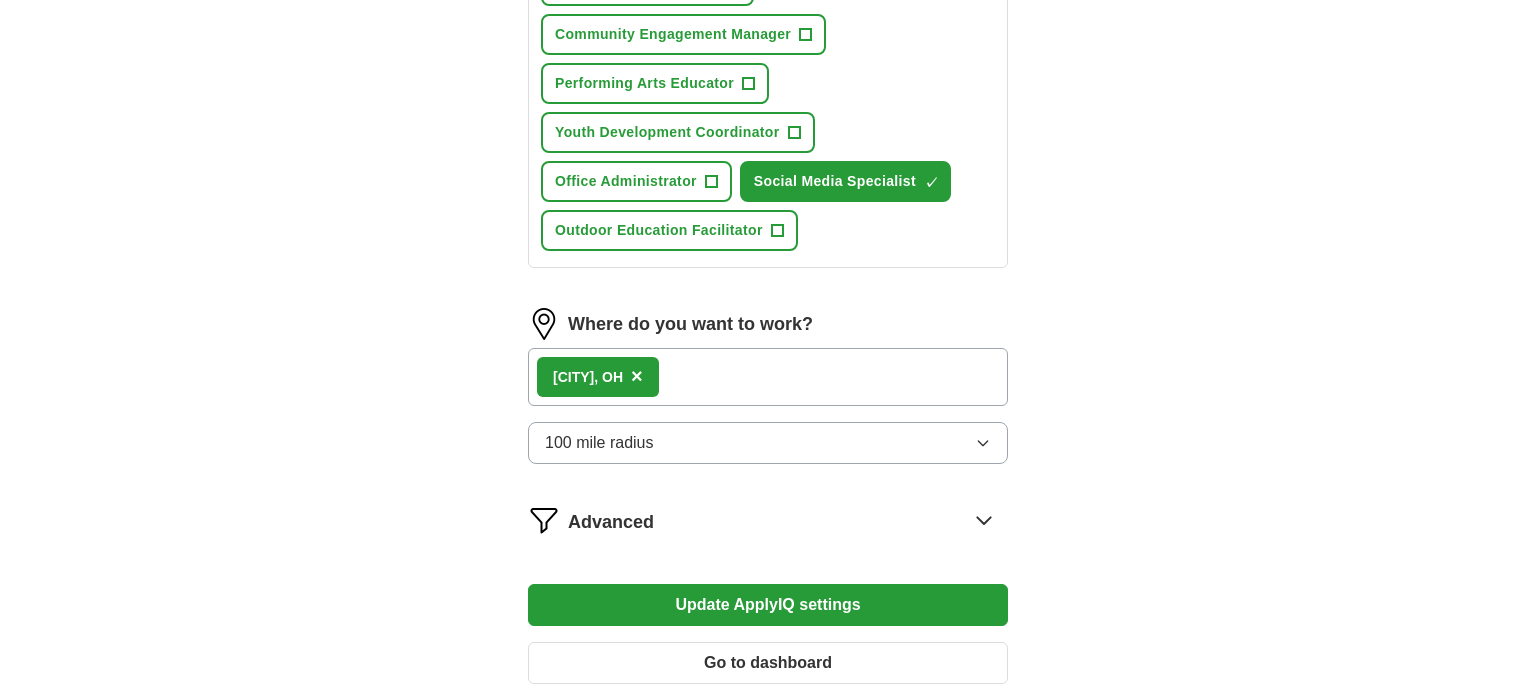 scroll, scrollTop: 1132, scrollLeft: 0, axis: vertical 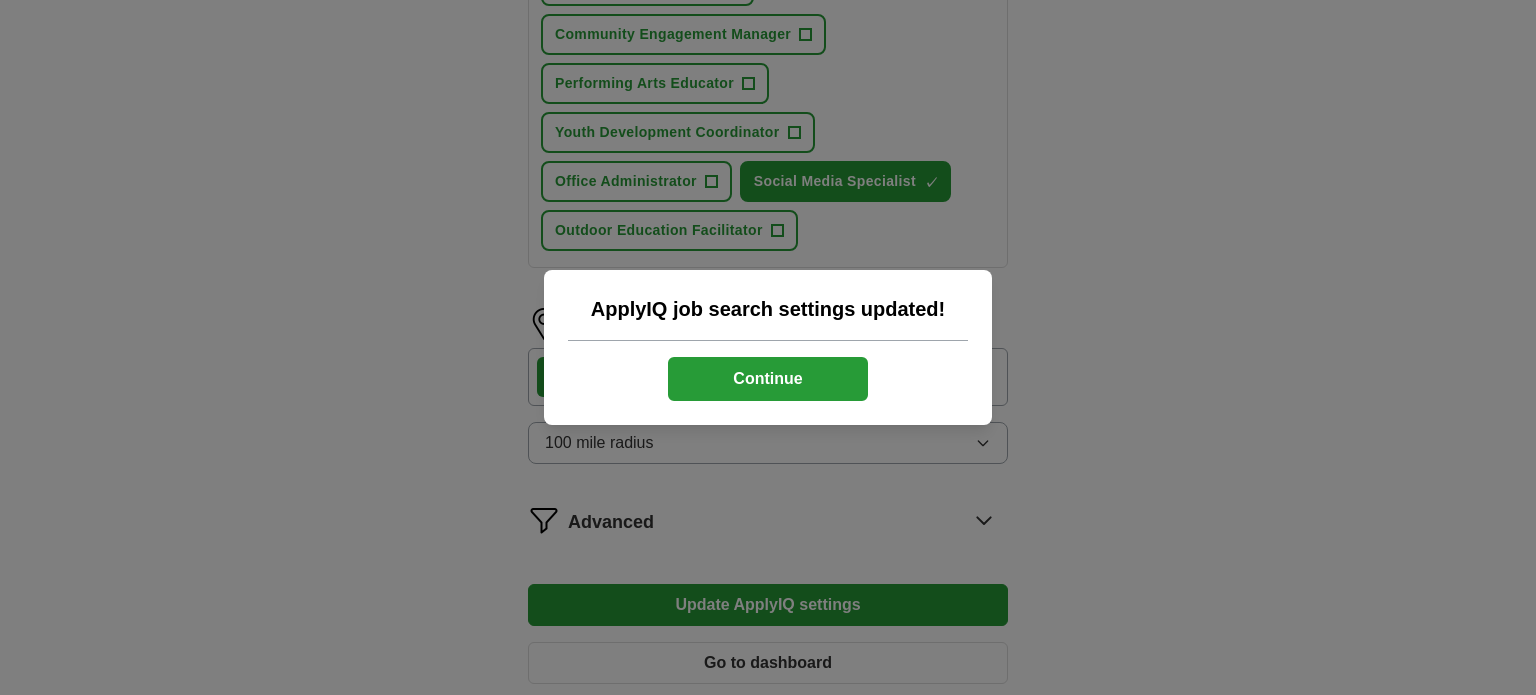 click on "Continue" at bounding box center (768, 379) 